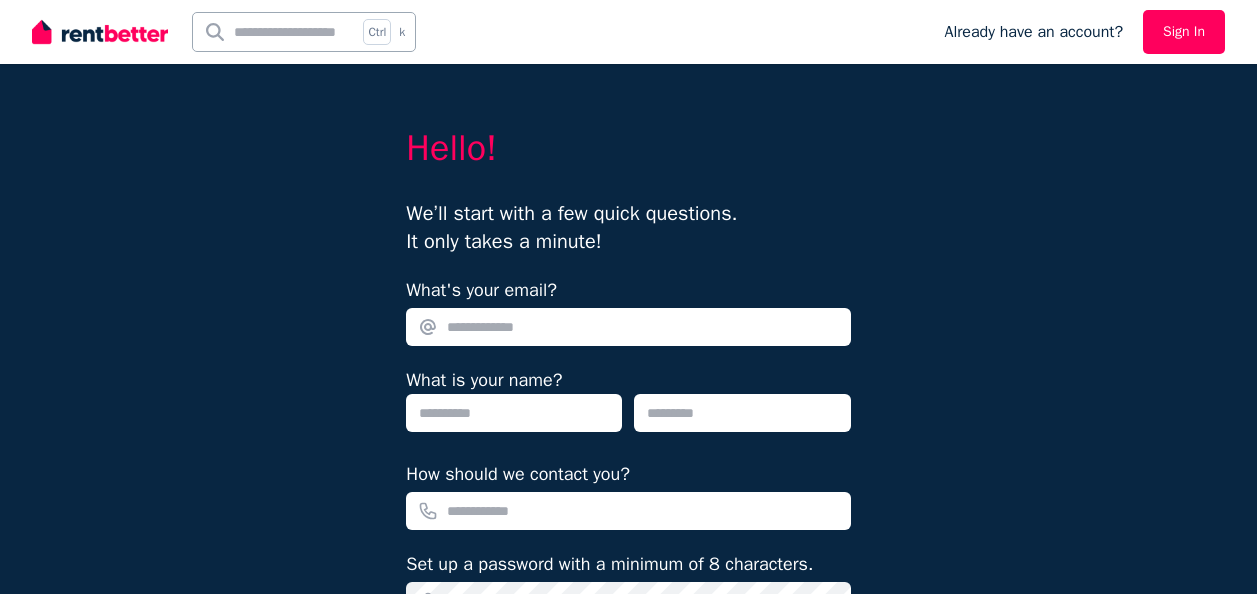 scroll, scrollTop: 0, scrollLeft: 0, axis: both 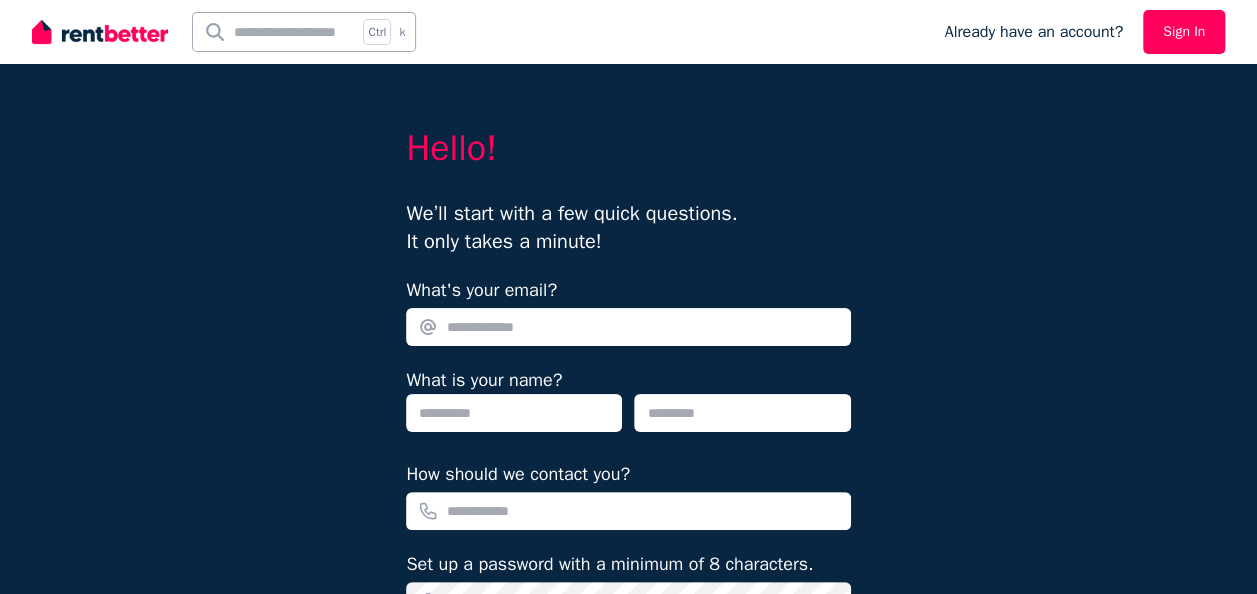 click on "Sign In" at bounding box center [1184, 32] 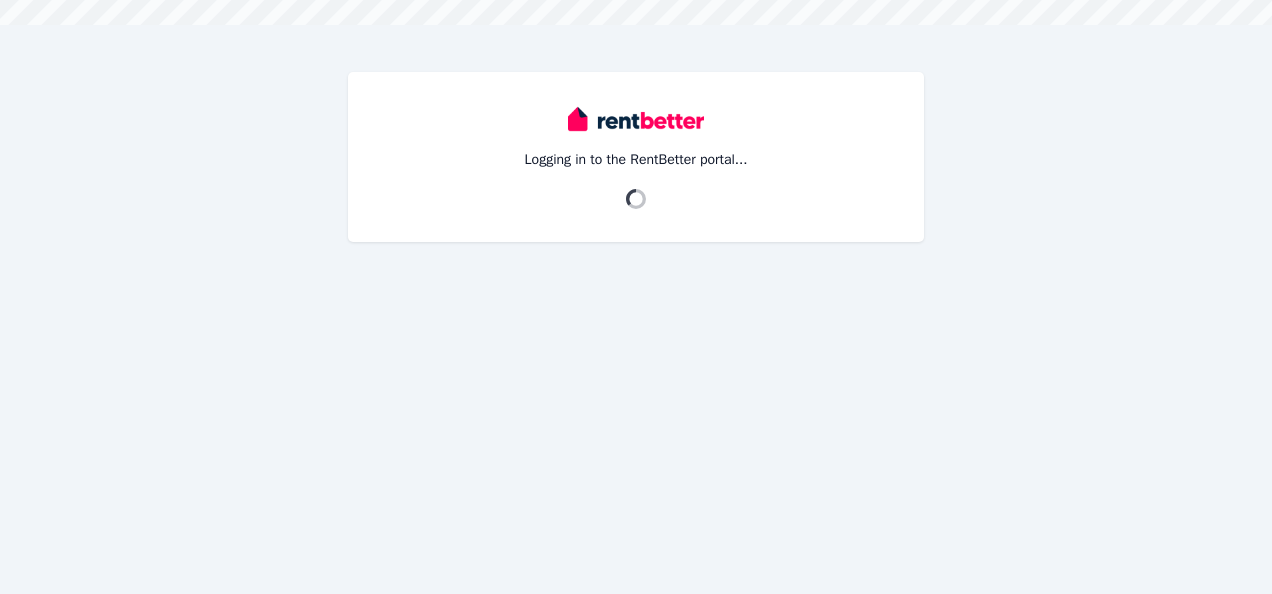 scroll, scrollTop: 0, scrollLeft: 0, axis: both 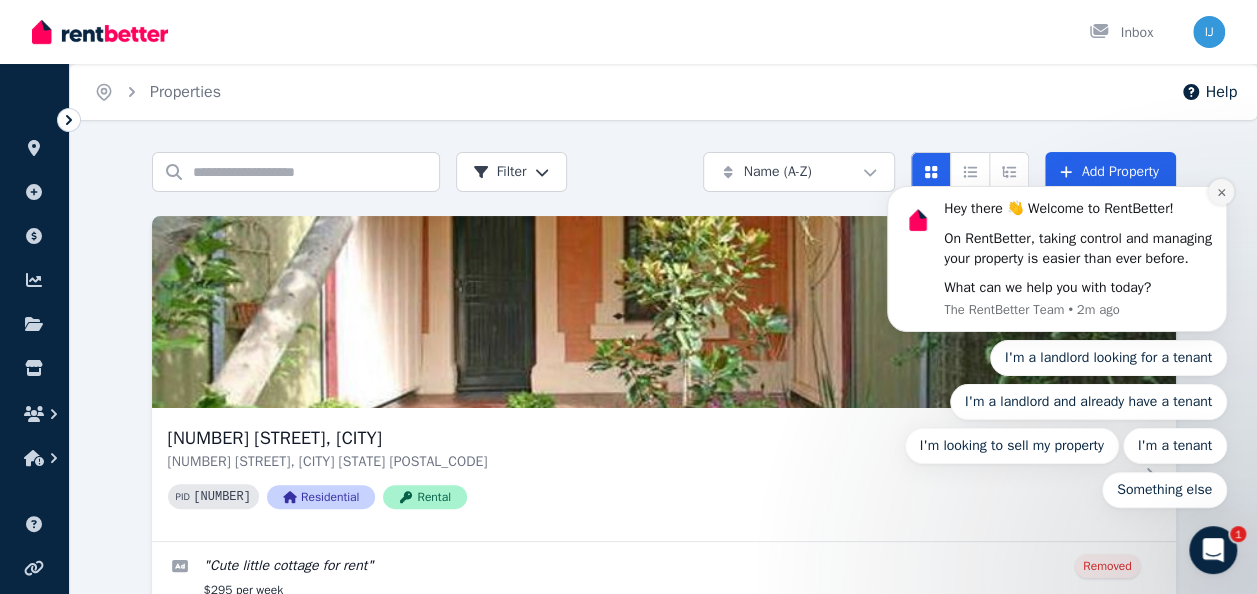 click 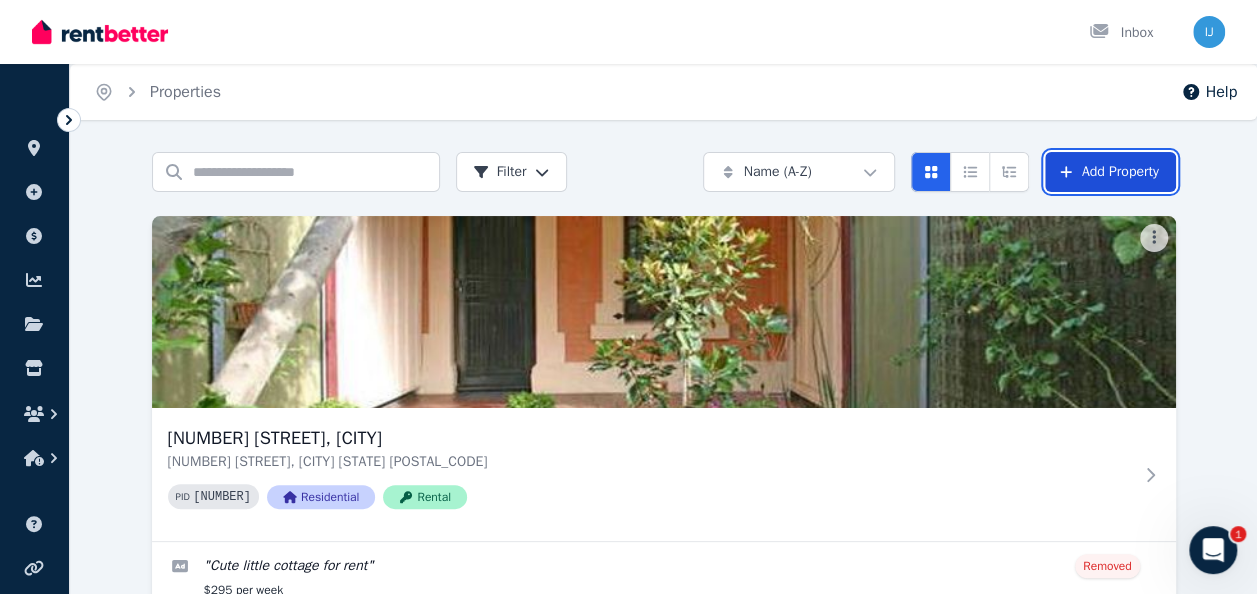 click on "Add Property" at bounding box center (1110, 172) 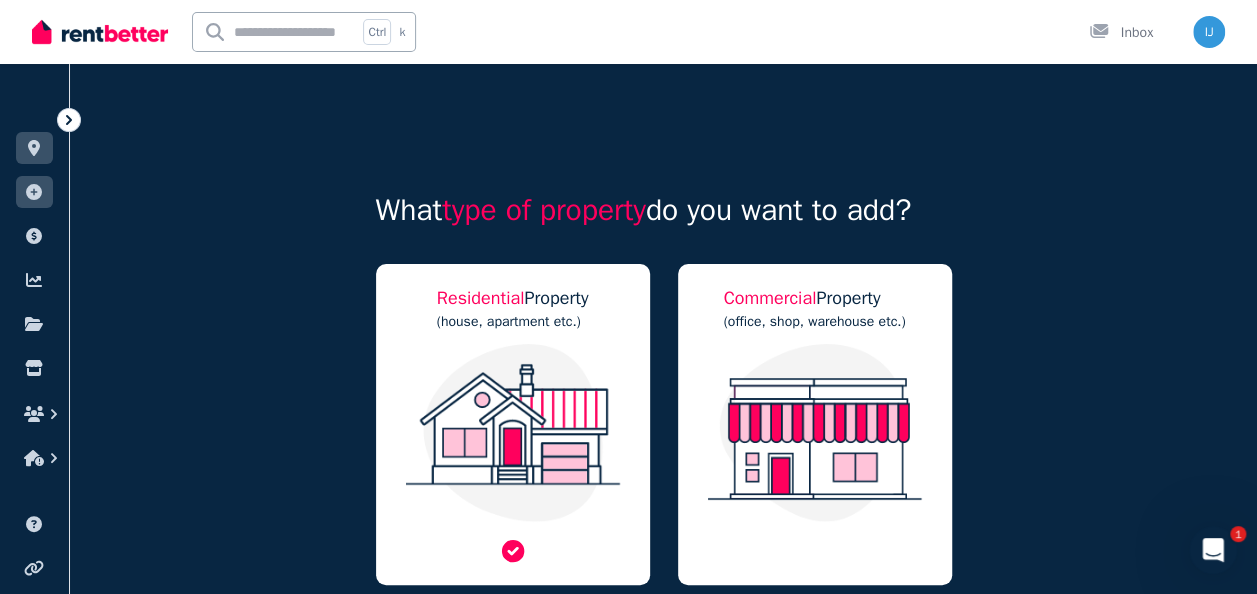 click at bounding box center (513, 433) 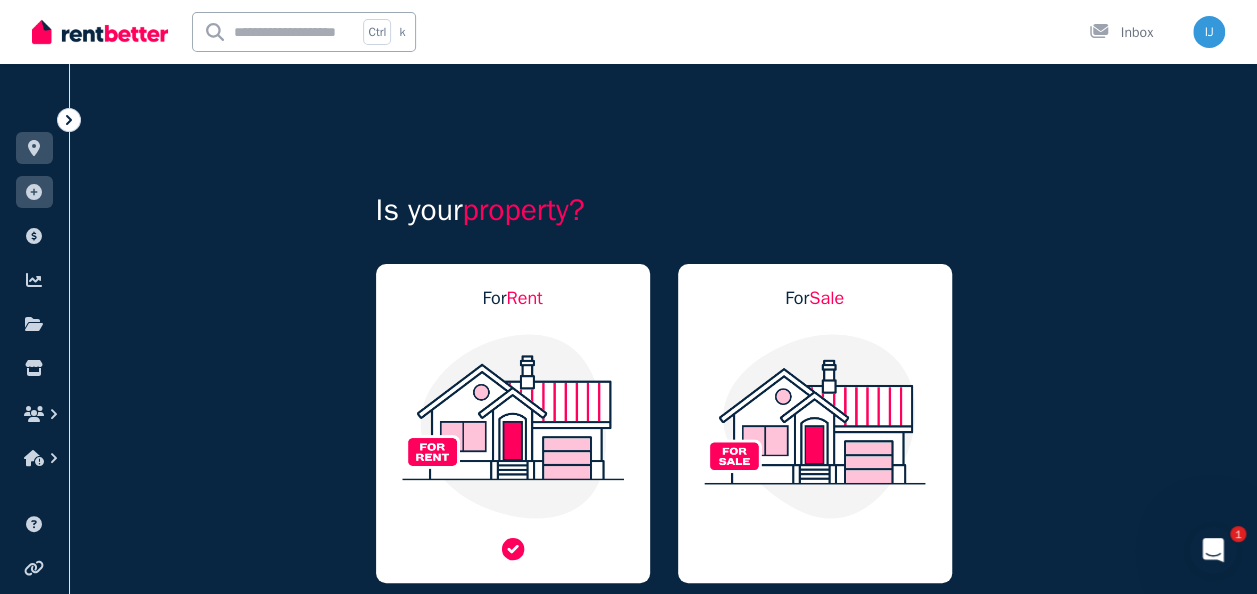 click at bounding box center [513, 426] 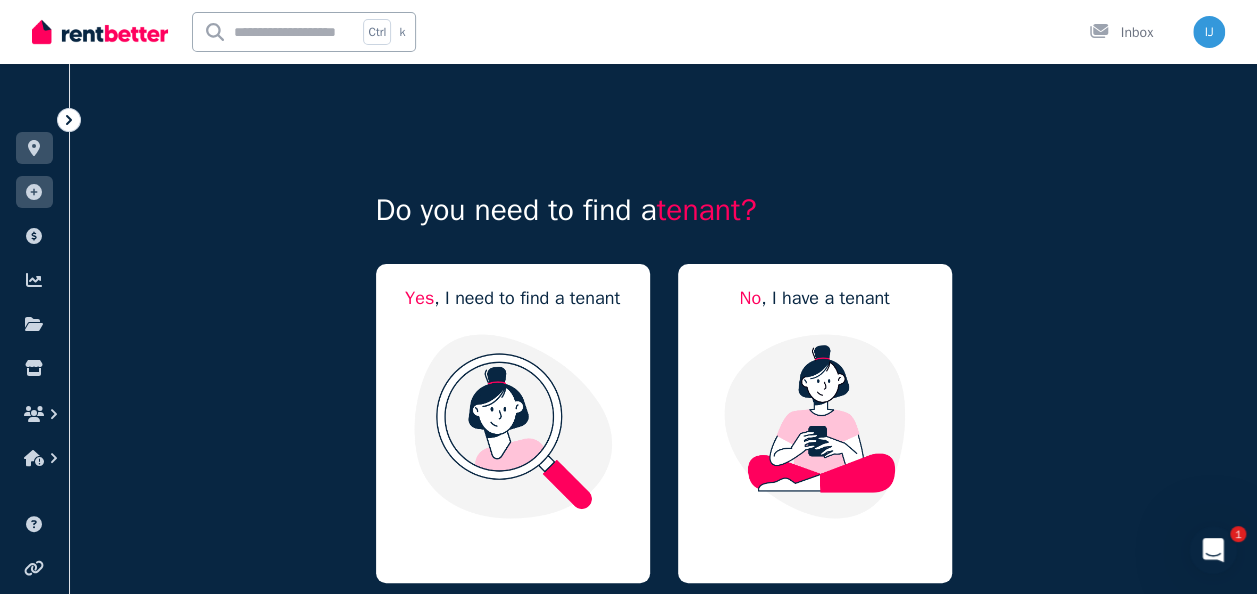 click at bounding box center (513, 426) 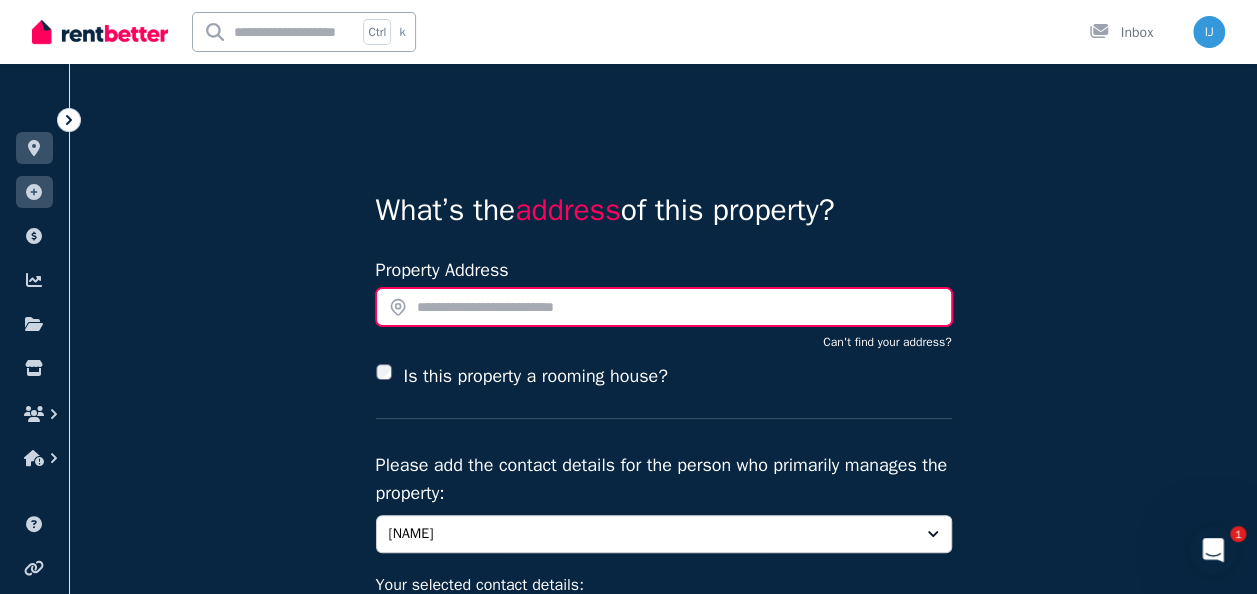 click at bounding box center [664, 307] 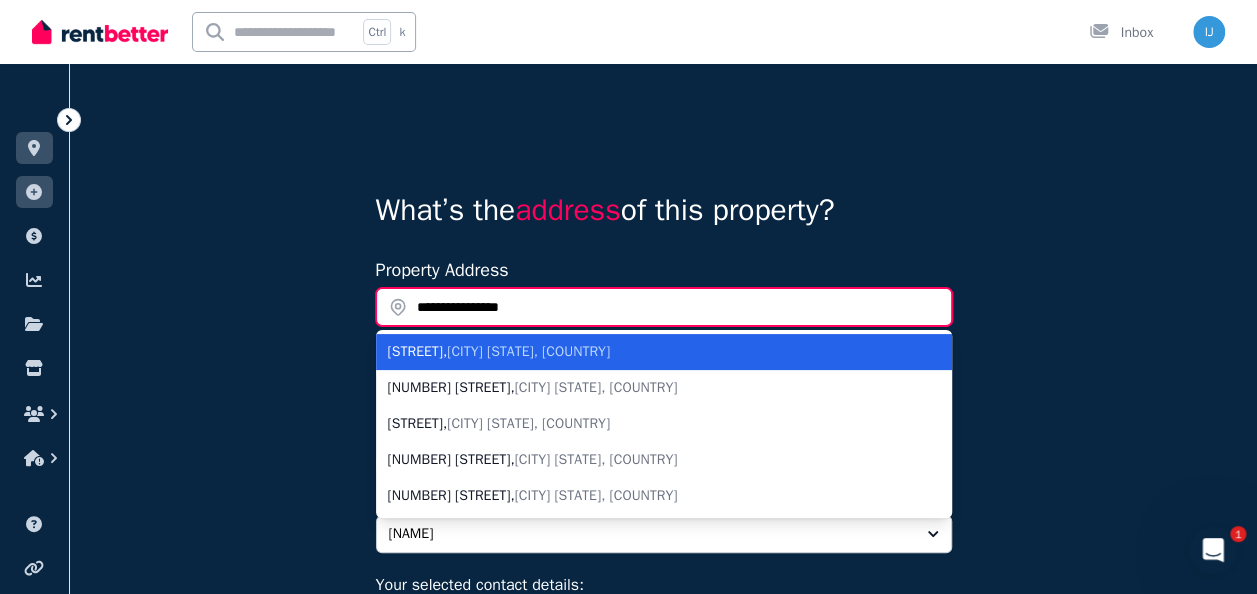 click on "**********" at bounding box center (664, 307) 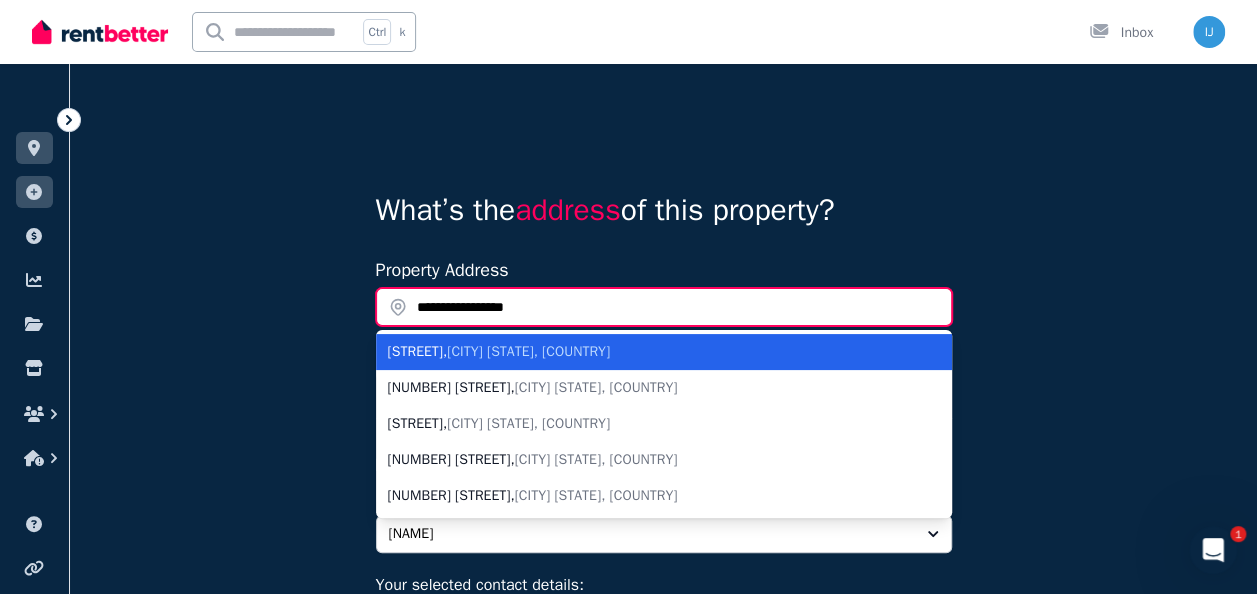 click on "**********" at bounding box center (664, 307) 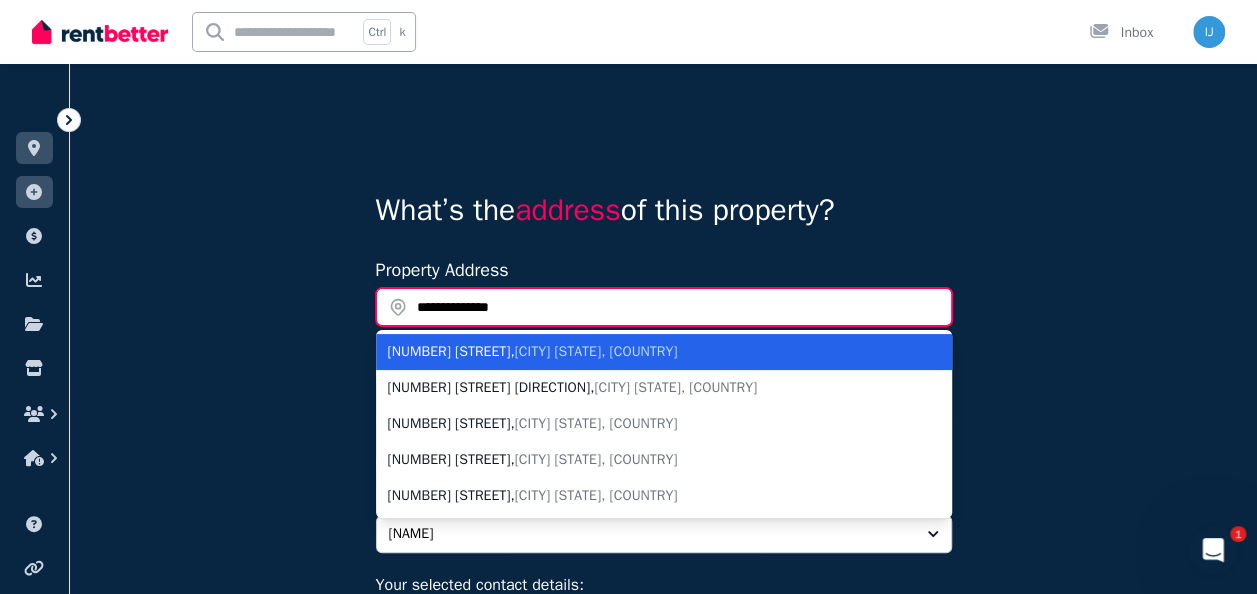 click on "**********" at bounding box center [664, 307] 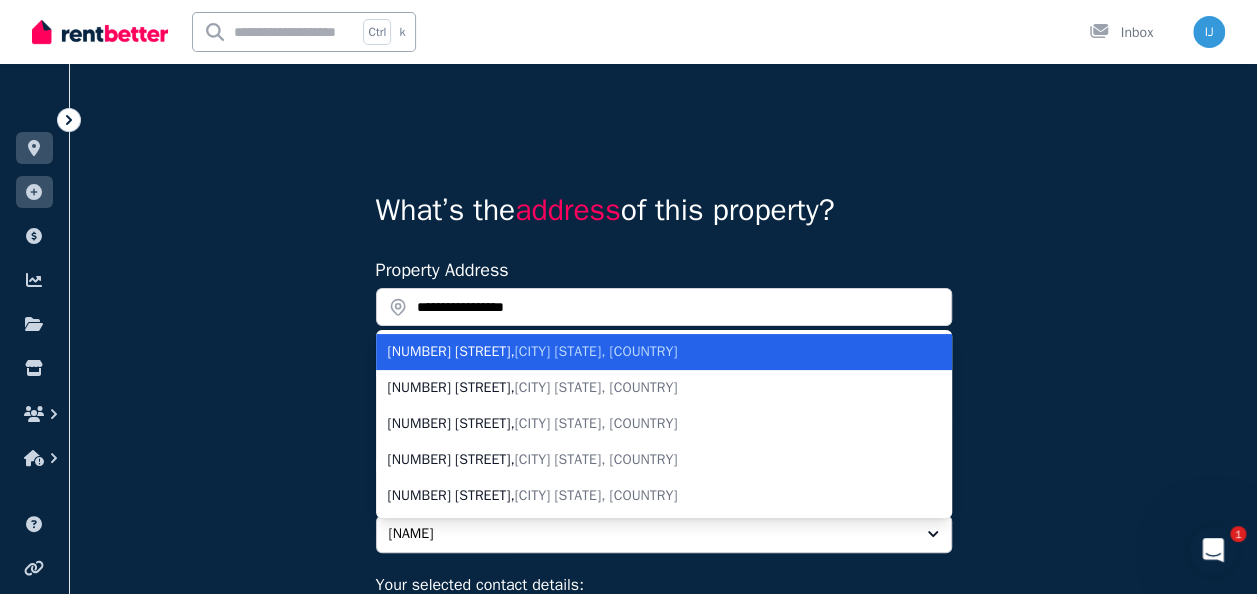 click on "Magill South Australia, Australien" at bounding box center [596, 351] 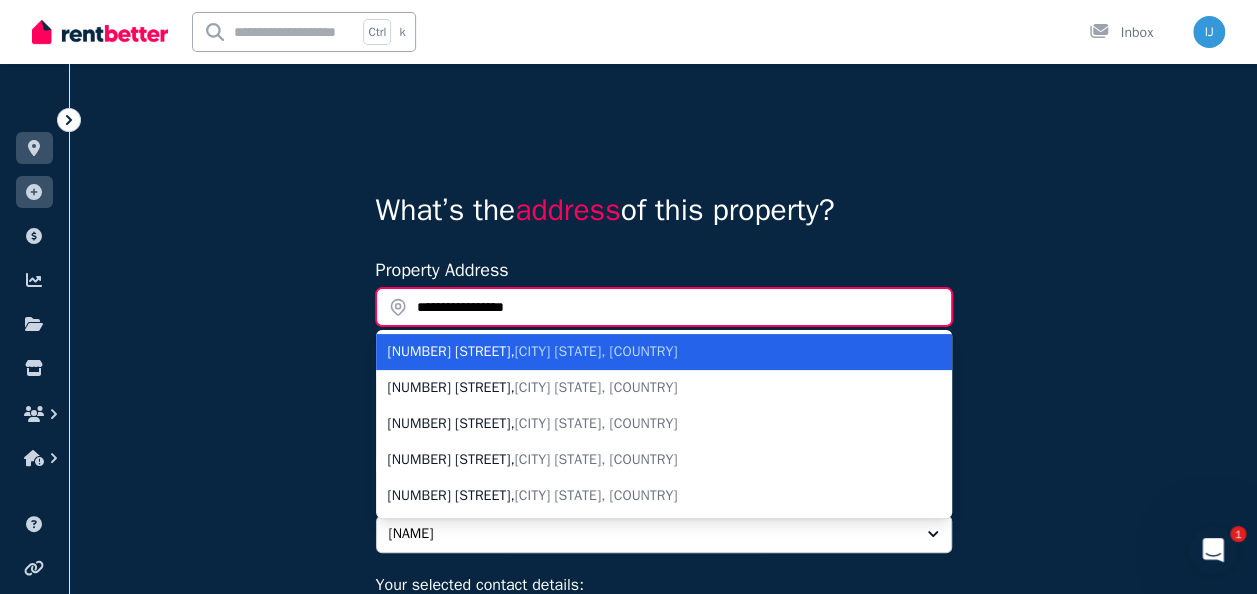 type on "**********" 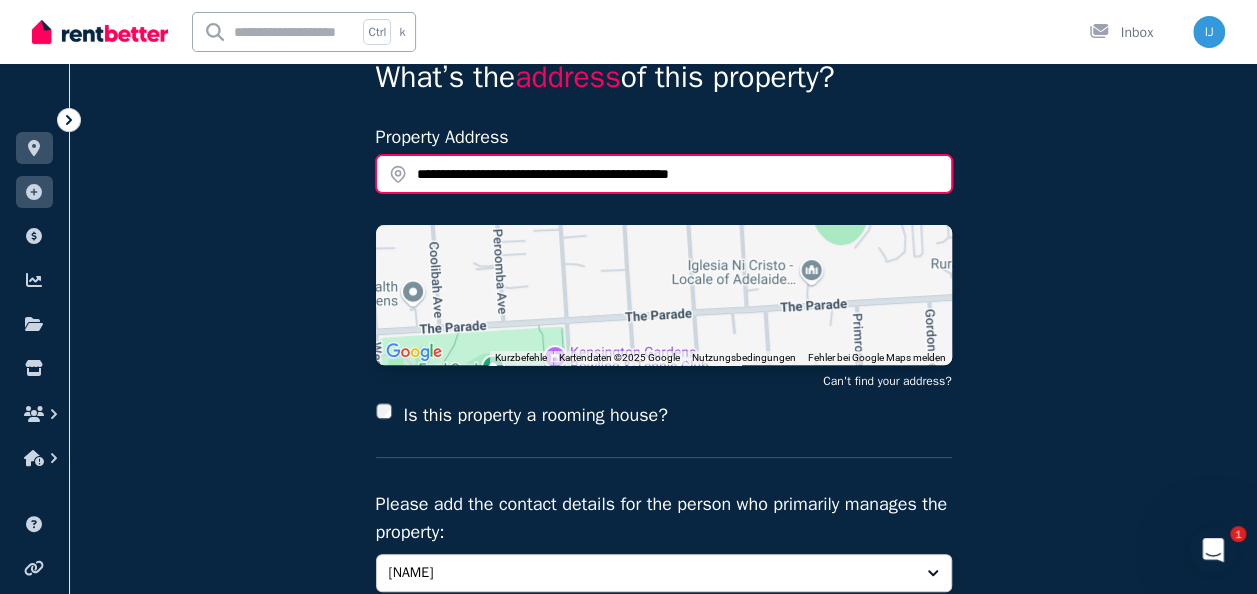 scroll, scrollTop: 186, scrollLeft: 0, axis: vertical 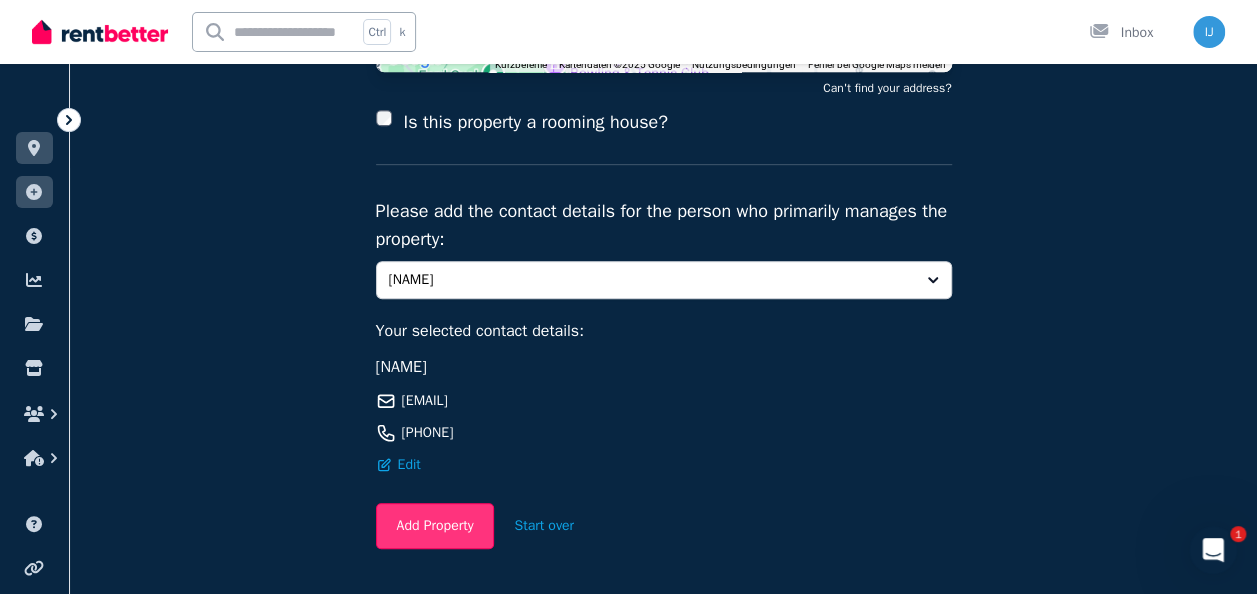 click on "Add Property" at bounding box center [435, 526] 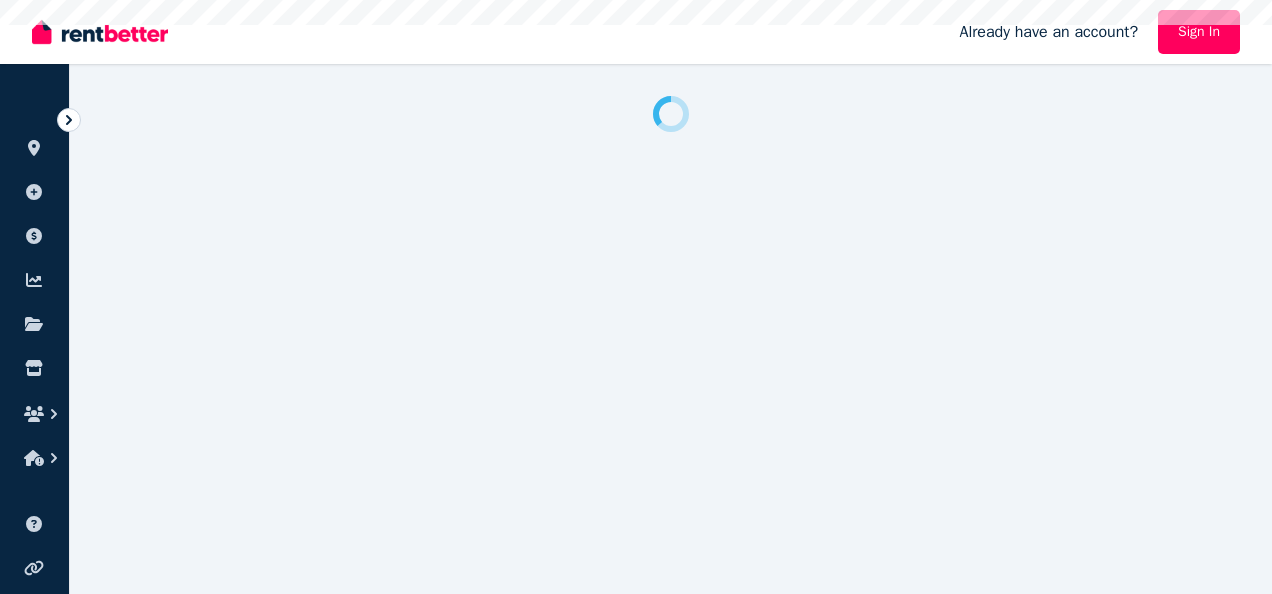 scroll, scrollTop: 0, scrollLeft: 0, axis: both 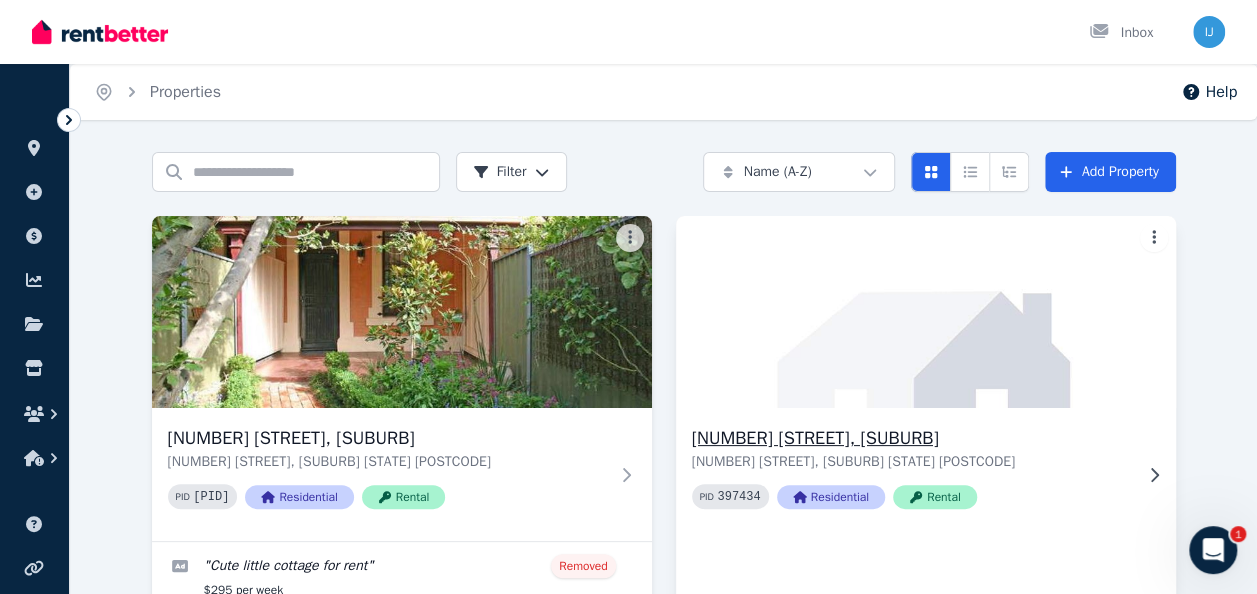 click on "Residential" at bounding box center [831, 497] 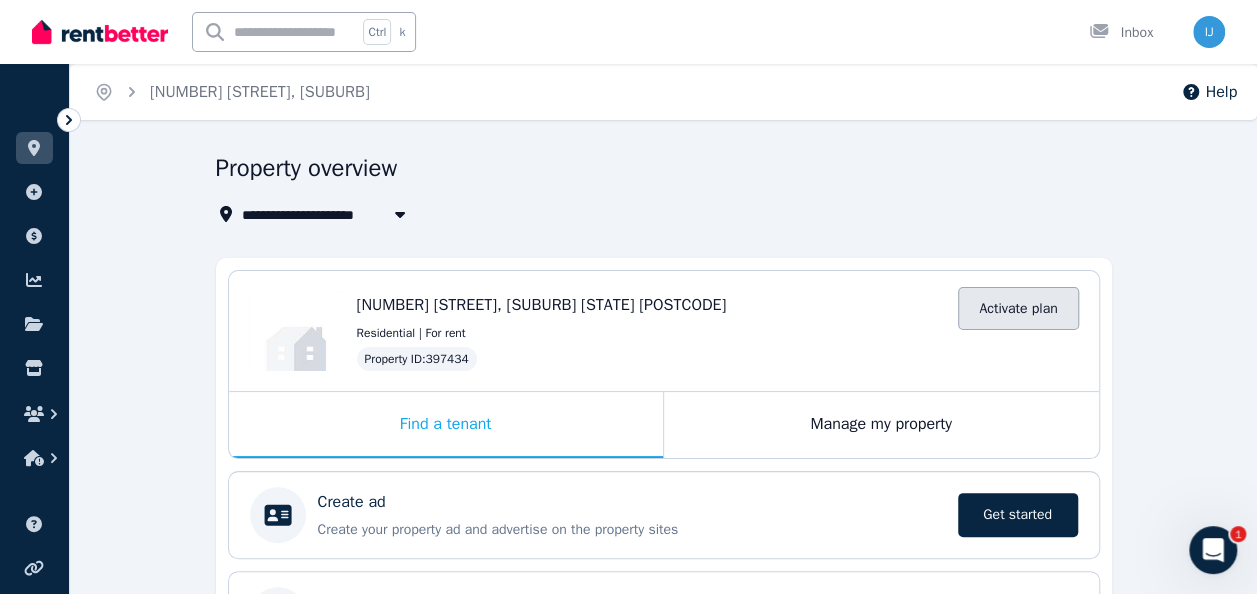 click on "Activate plan" at bounding box center (1018, 308) 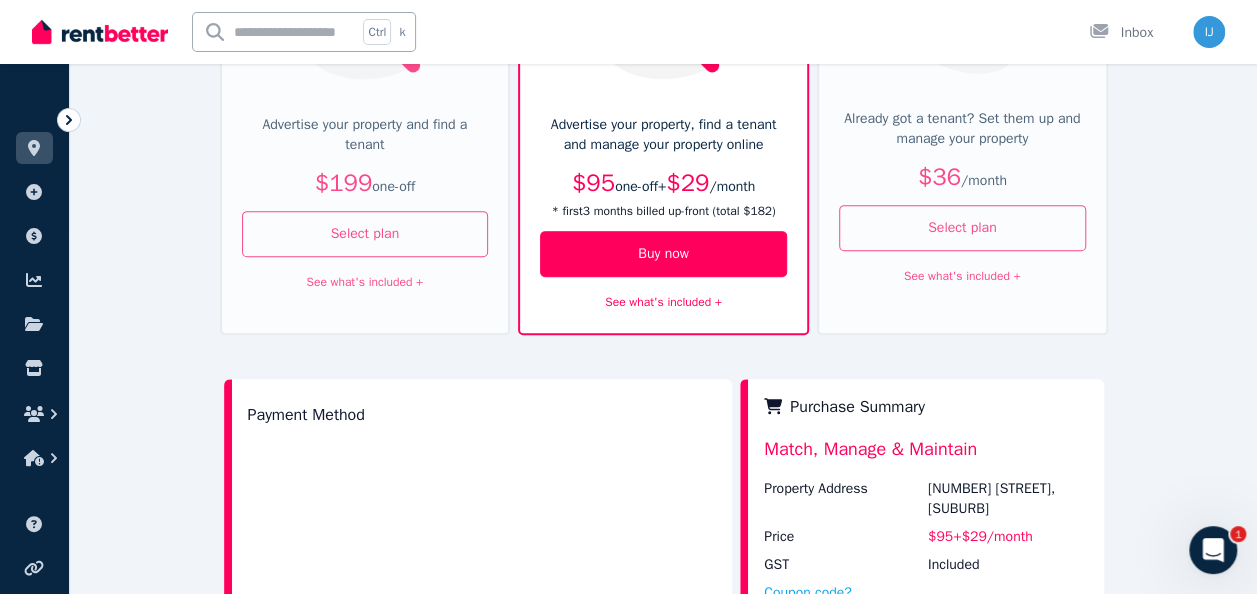 scroll, scrollTop: 365, scrollLeft: 0, axis: vertical 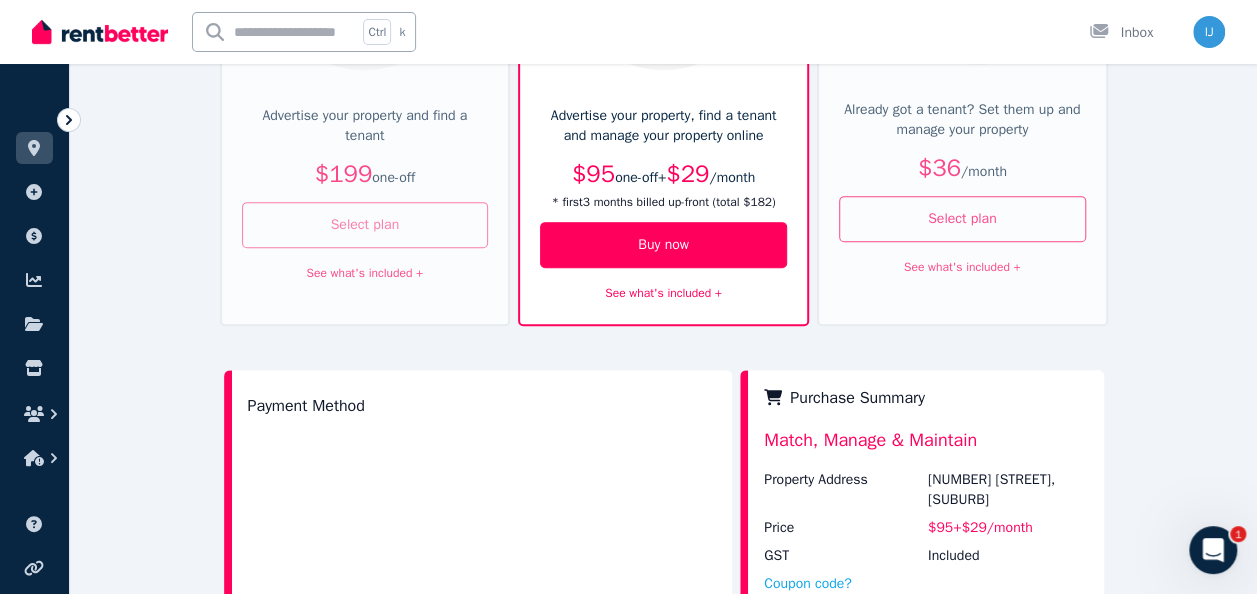 click on "Select plan" at bounding box center [365, 225] 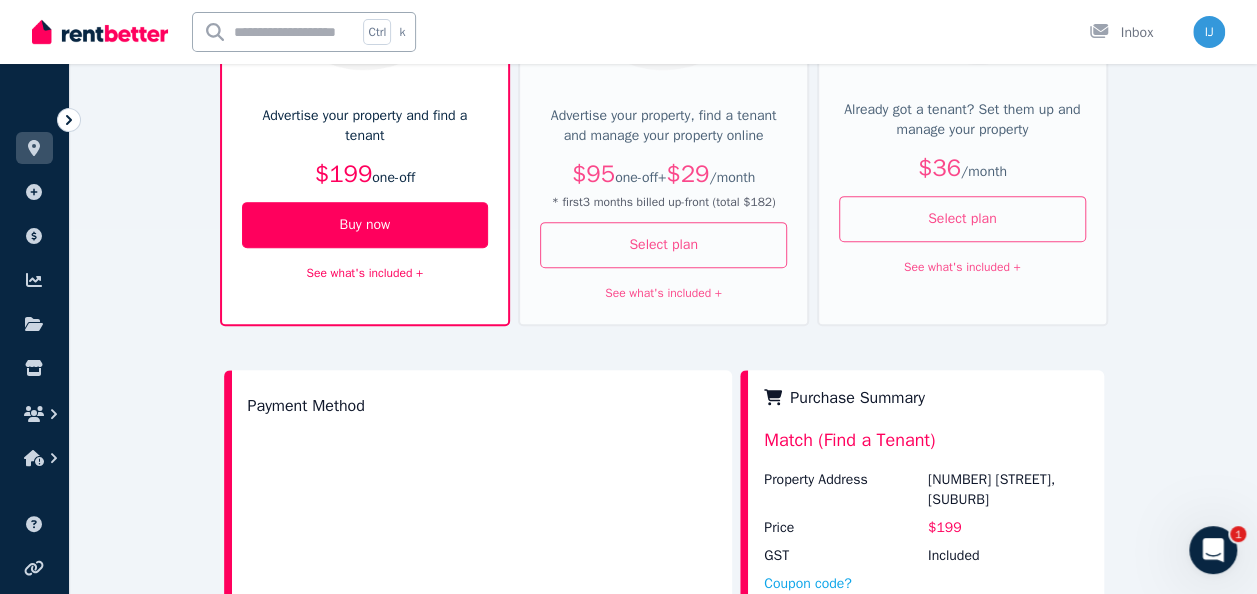 click on "See what's included +" at bounding box center (364, 273) 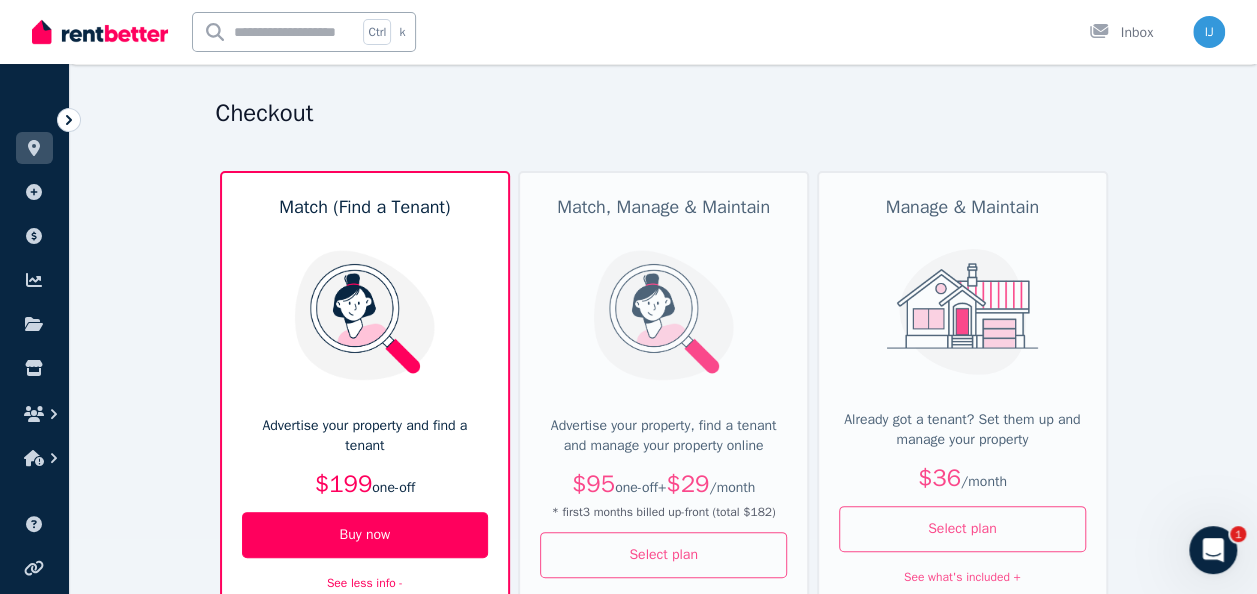 scroll, scrollTop: 0, scrollLeft: 0, axis: both 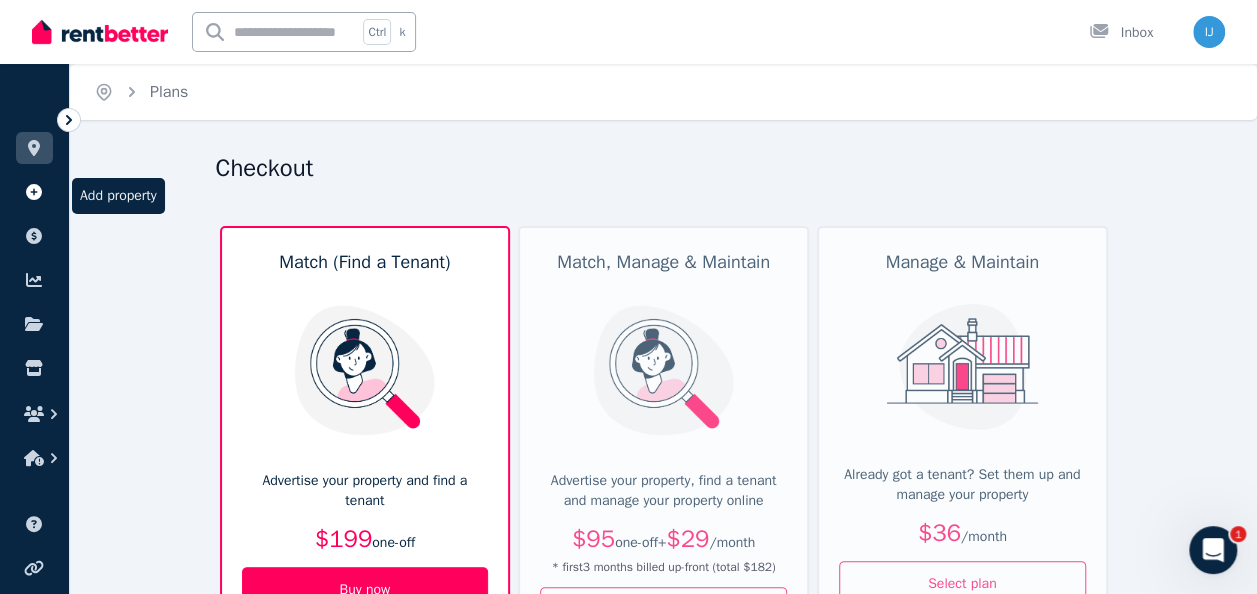 click 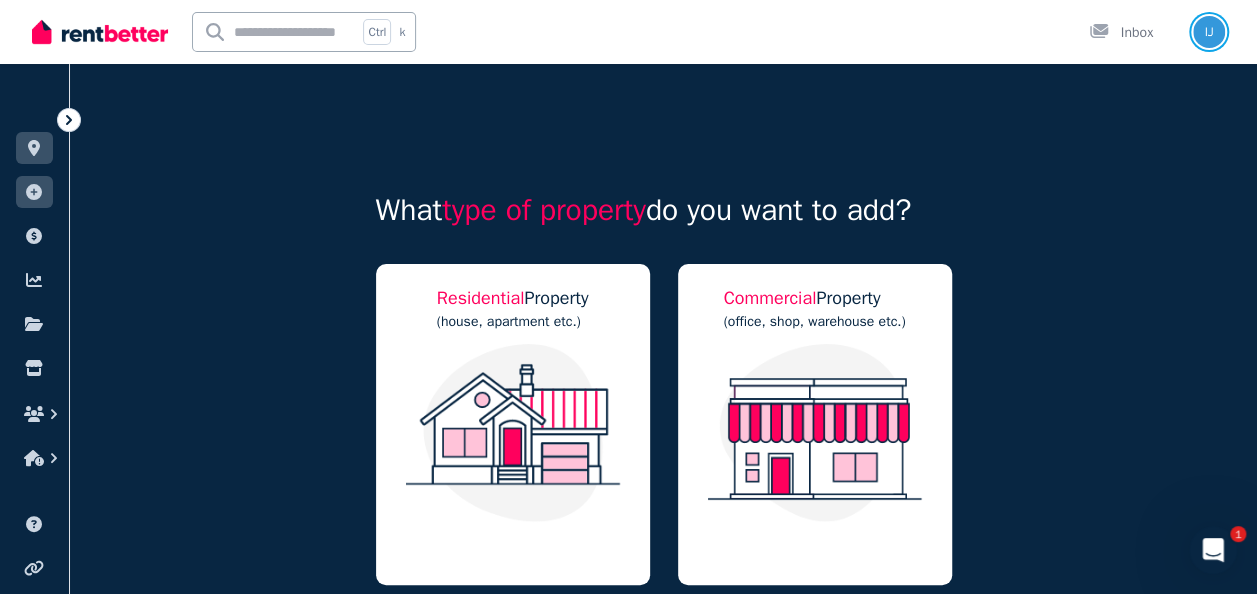 click at bounding box center [1209, 32] 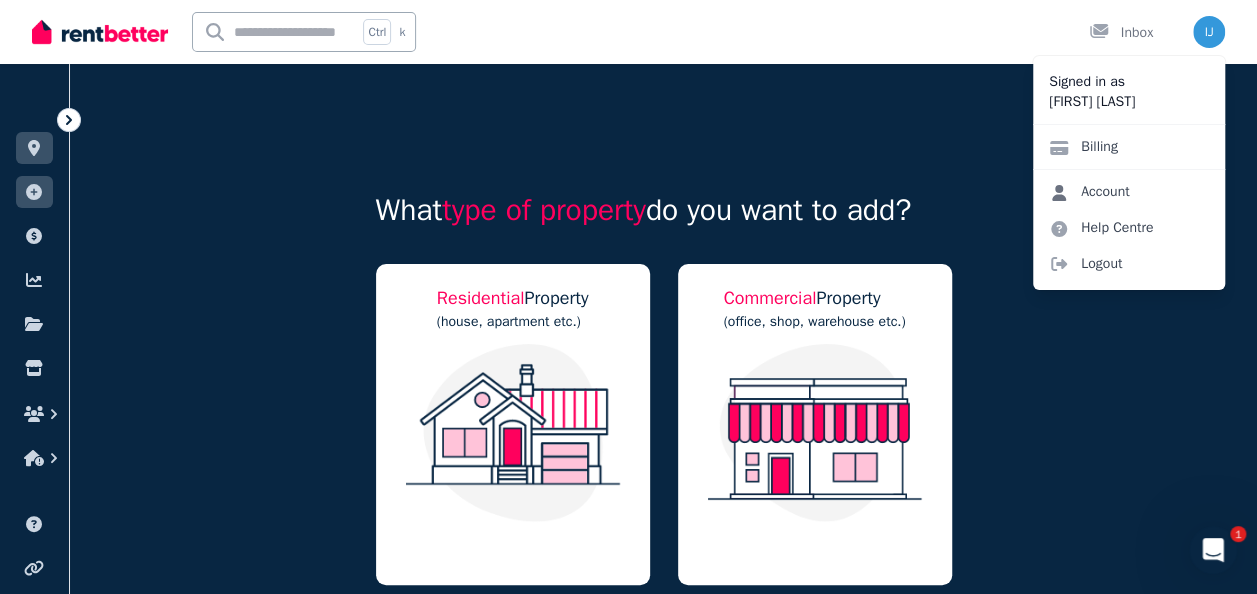 click on "Account" at bounding box center [1089, 192] 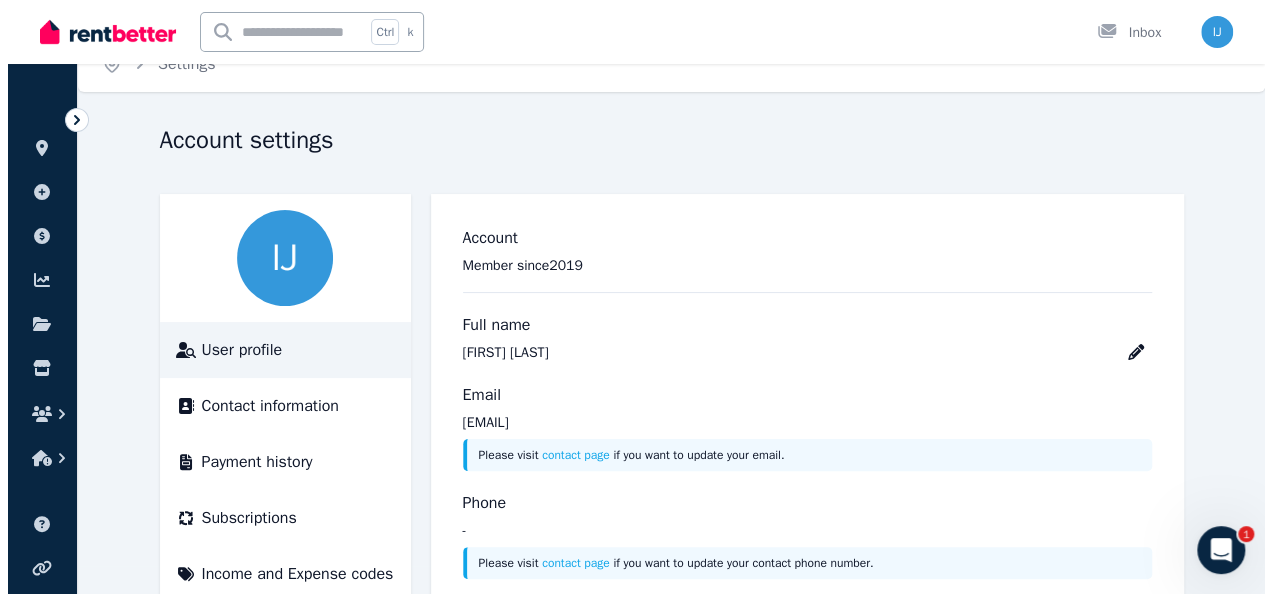 scroll, scrollTop: 0, scrollLeft: 0, axis: both 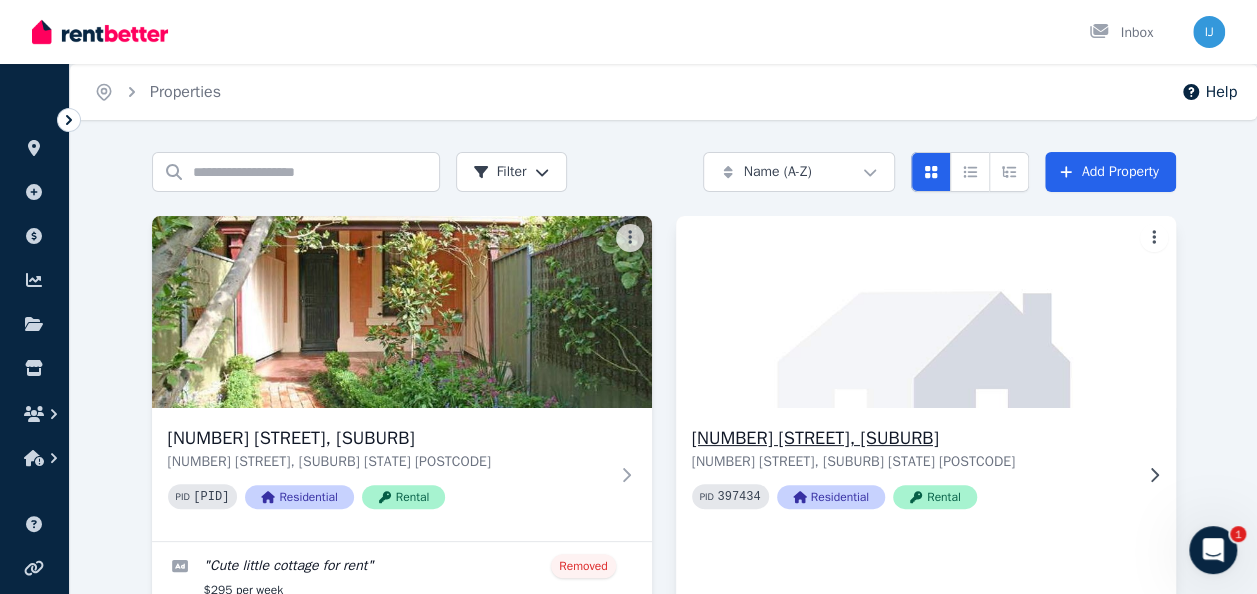 click on "[NUMBER] [STREET], [SUBURB] [NUMBER] [STREET], [SUBURB] [STATE] [POSTCODE] PID   [PID] Residential Rental" at bounding box center (912, 474) 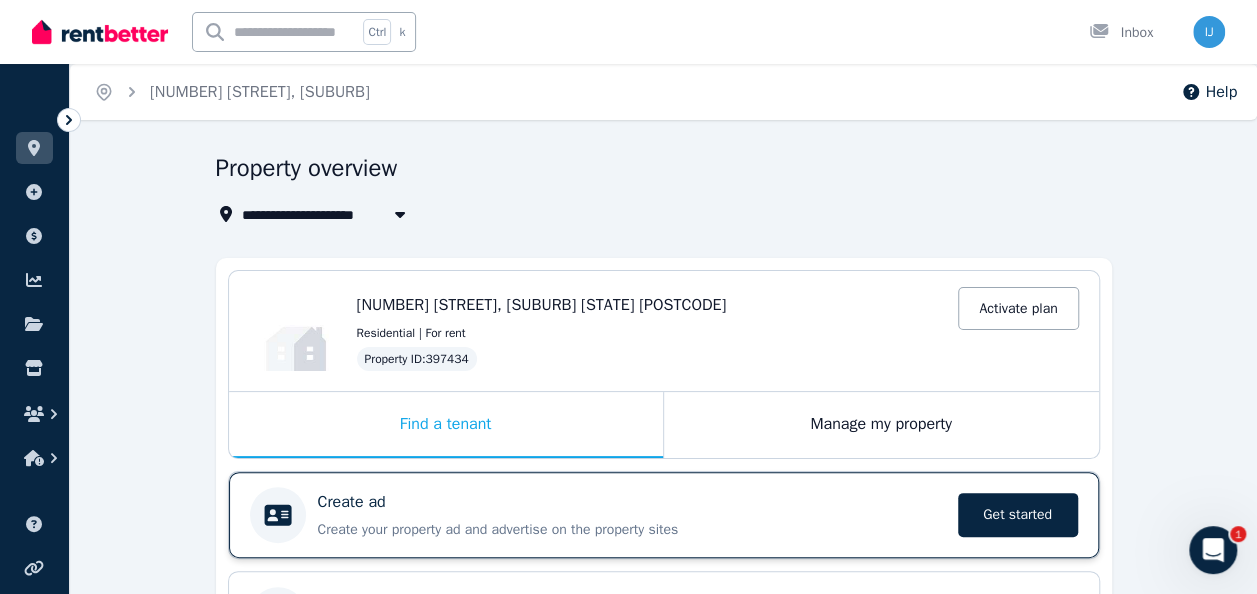 click on "Create ad" at bounding box center [352, 502] 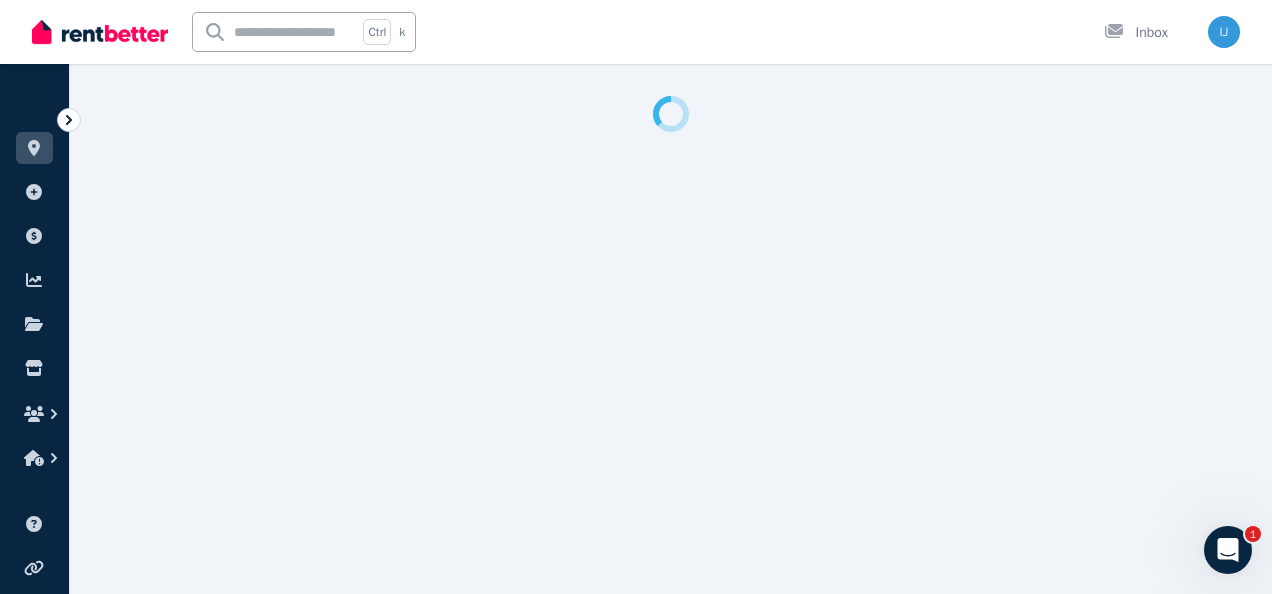 select on "**" 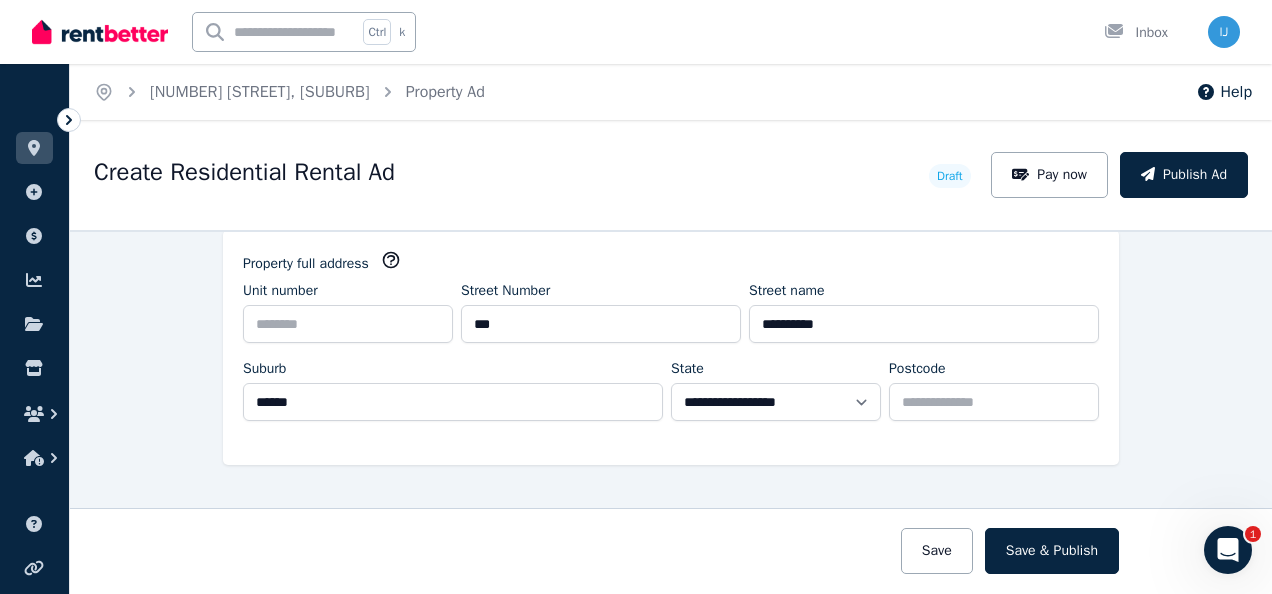 scroll, scrollTop: 161, scrollLeft: 0, axis: vertical 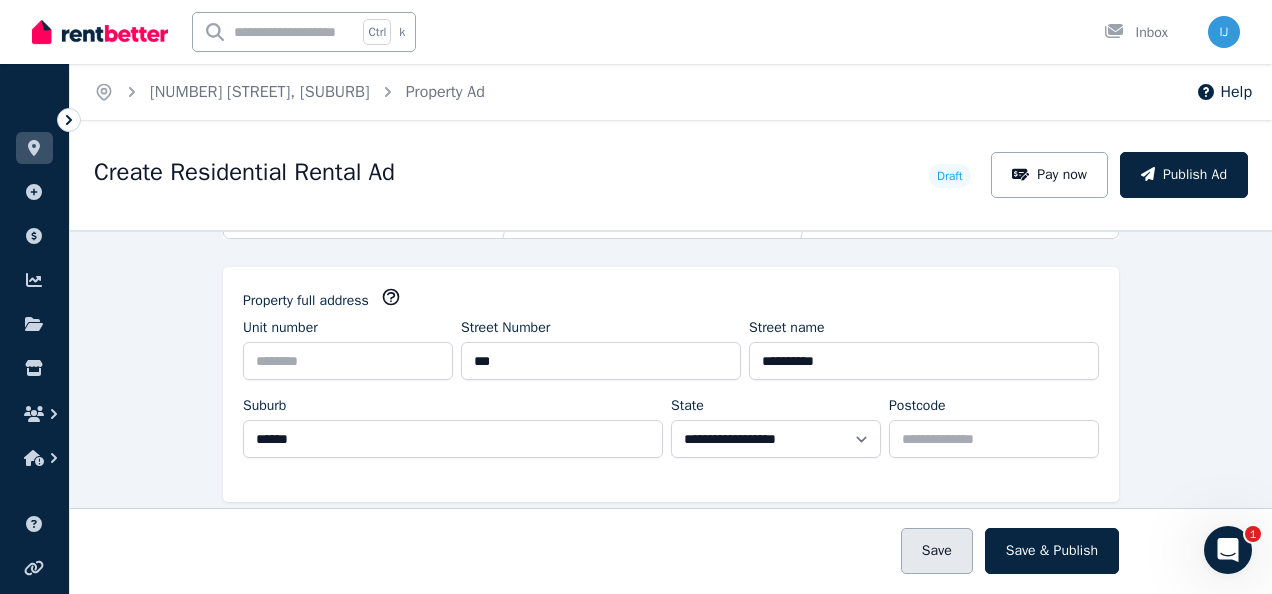 click on "Save" at bounding box center [937, 551] 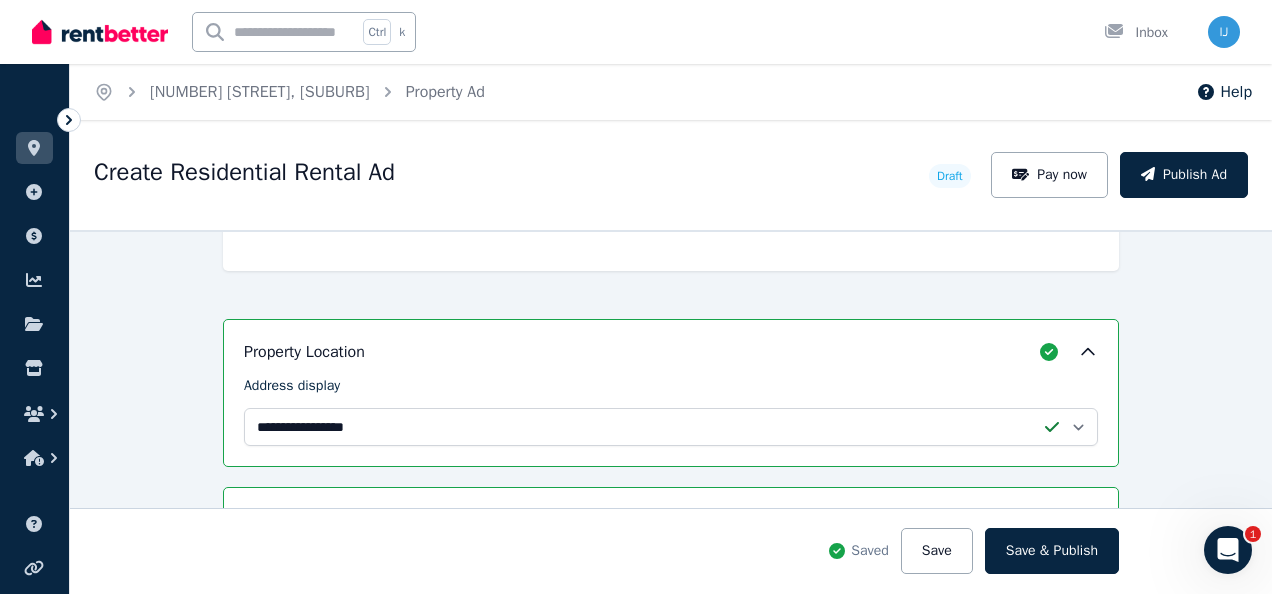 scroll, scrollTop: 614, scrollLeft: 0, axis: vertical 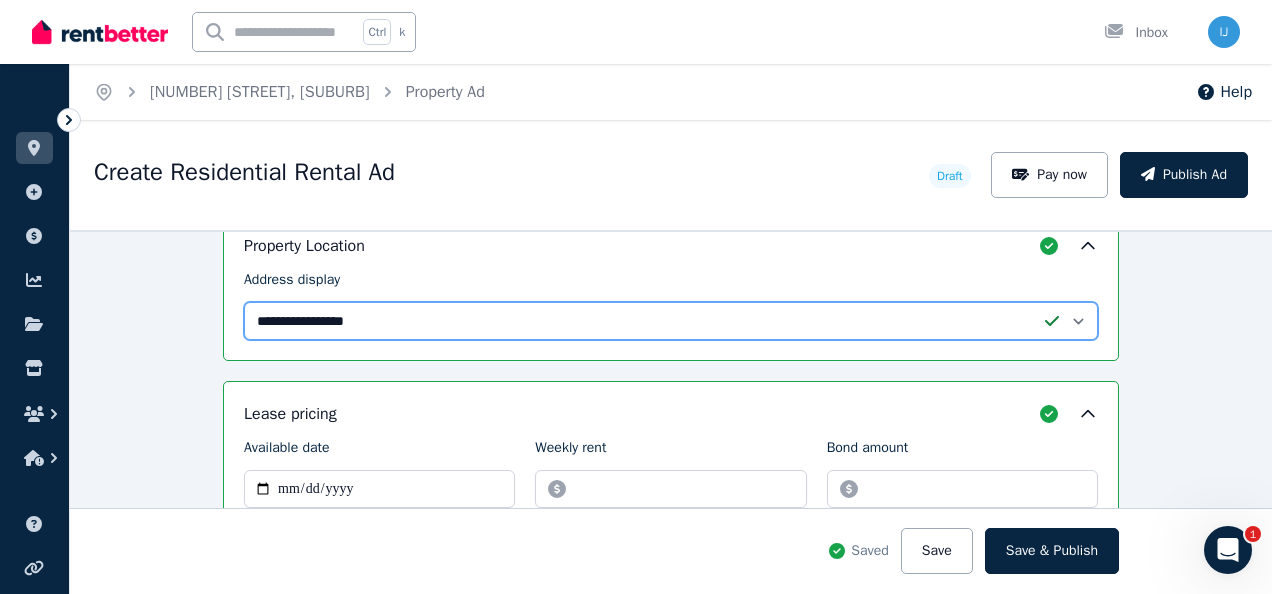 click on "**********" at bounding box center [671, 321] 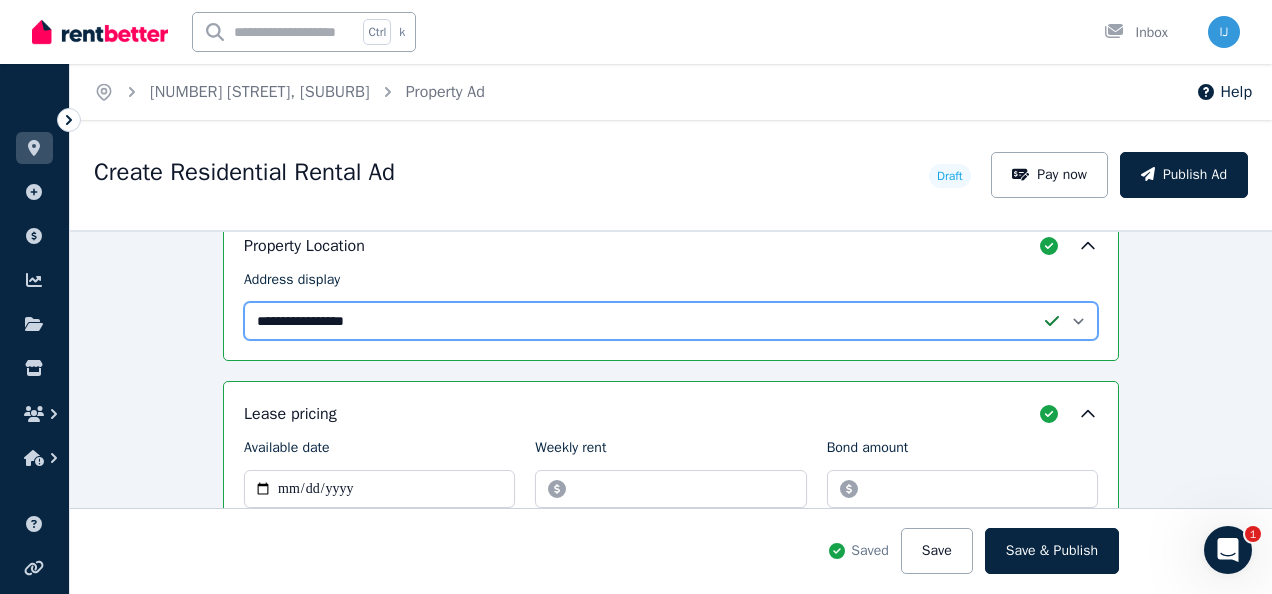 select on "**********" 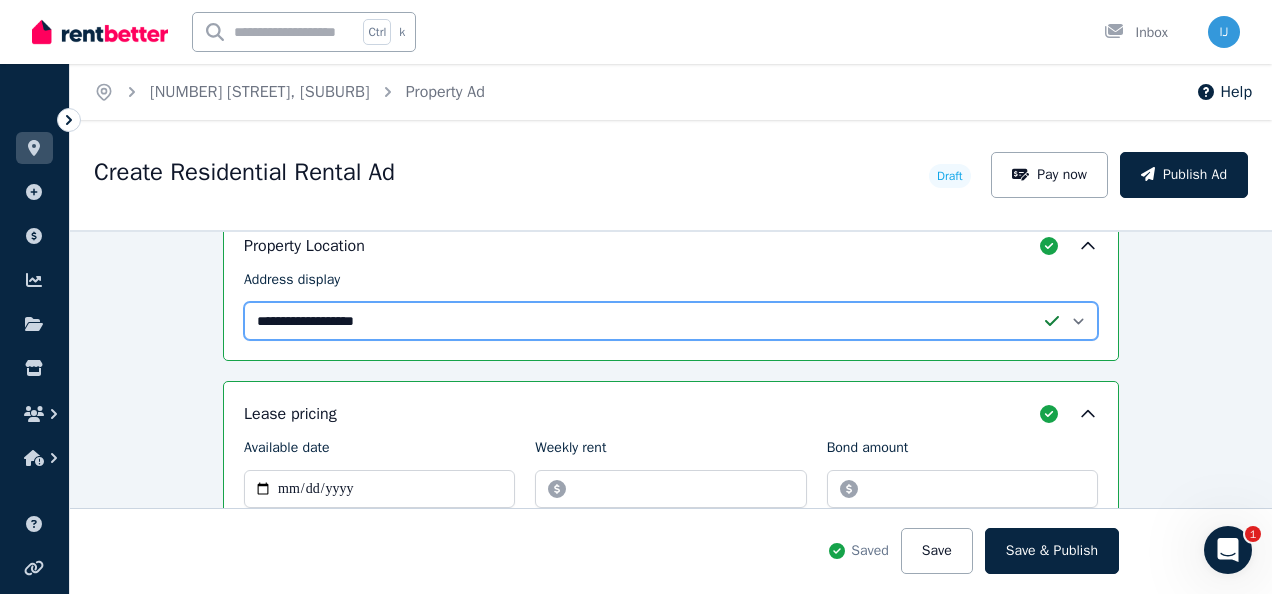 click on "**********" at bounding box center (671, 321) 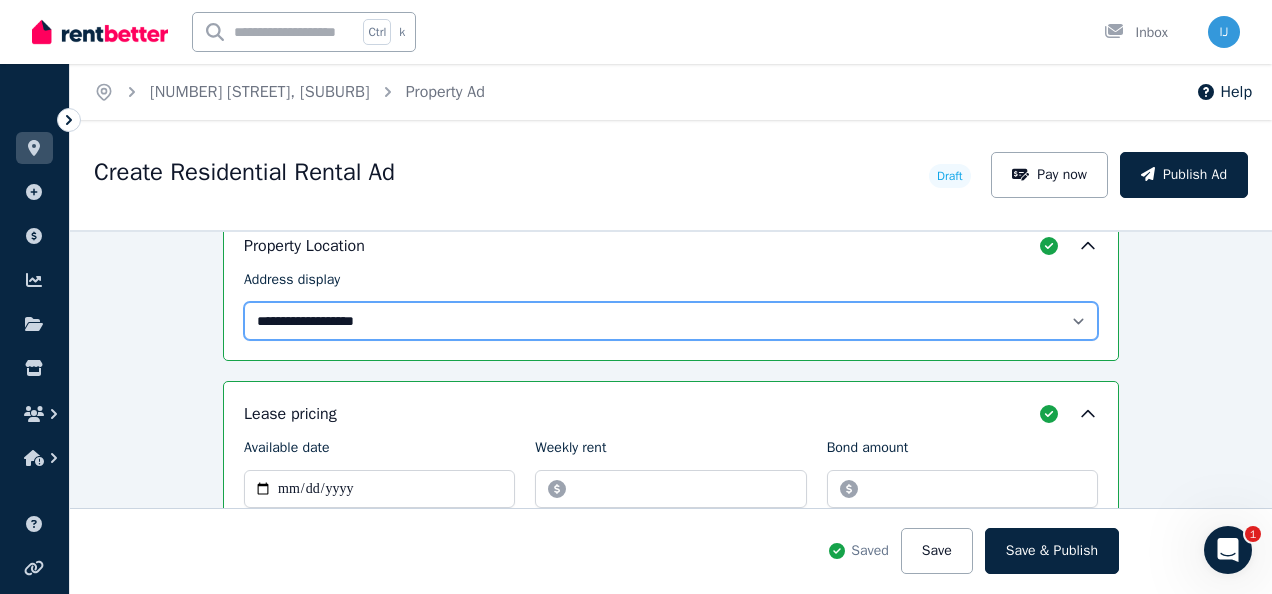scroll, scrollTop: 670, scrollLeft: 0, axis: vertical 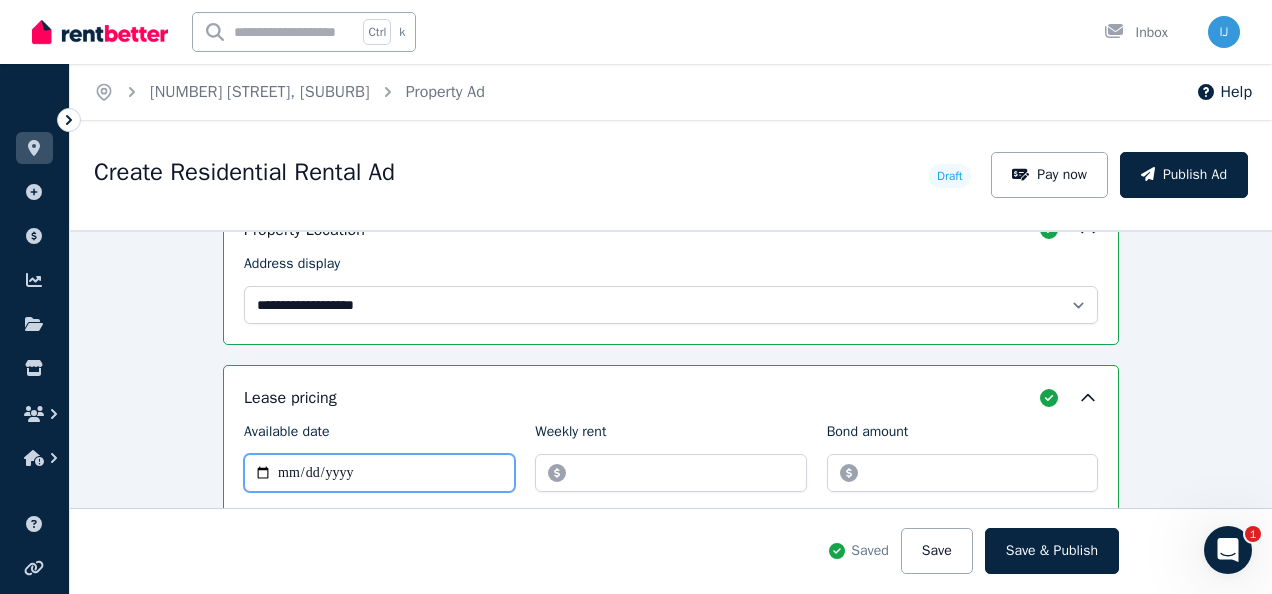 click on "Available date" at bounding box center [379, 473] 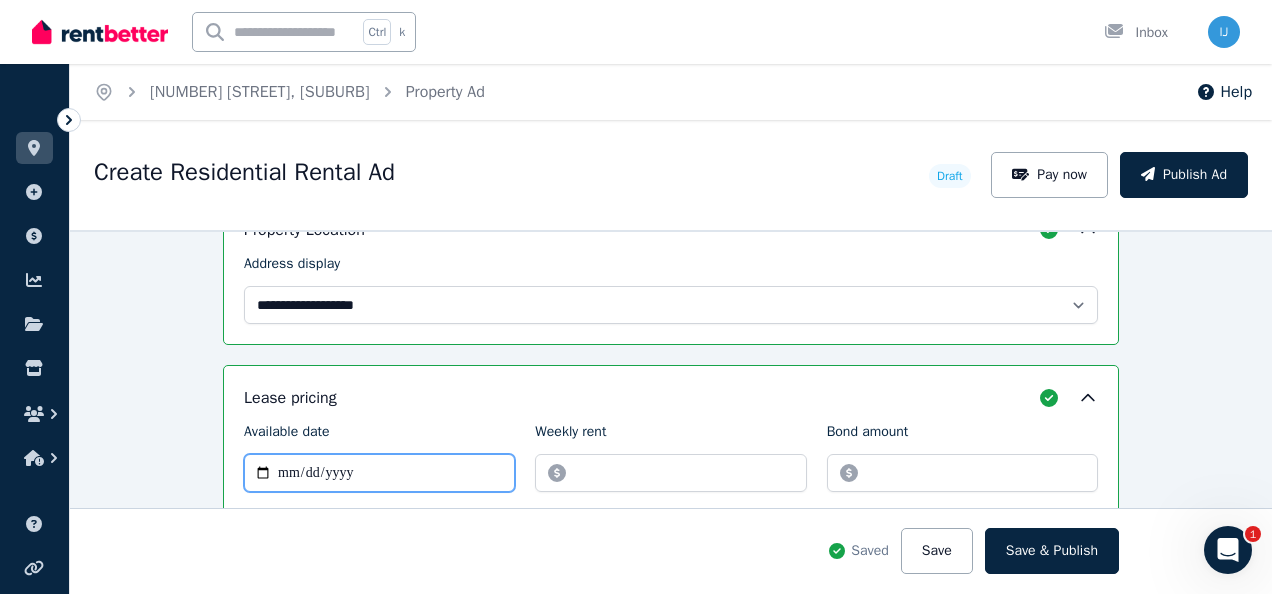 click on "Available date" at bounding box center (379, 473) 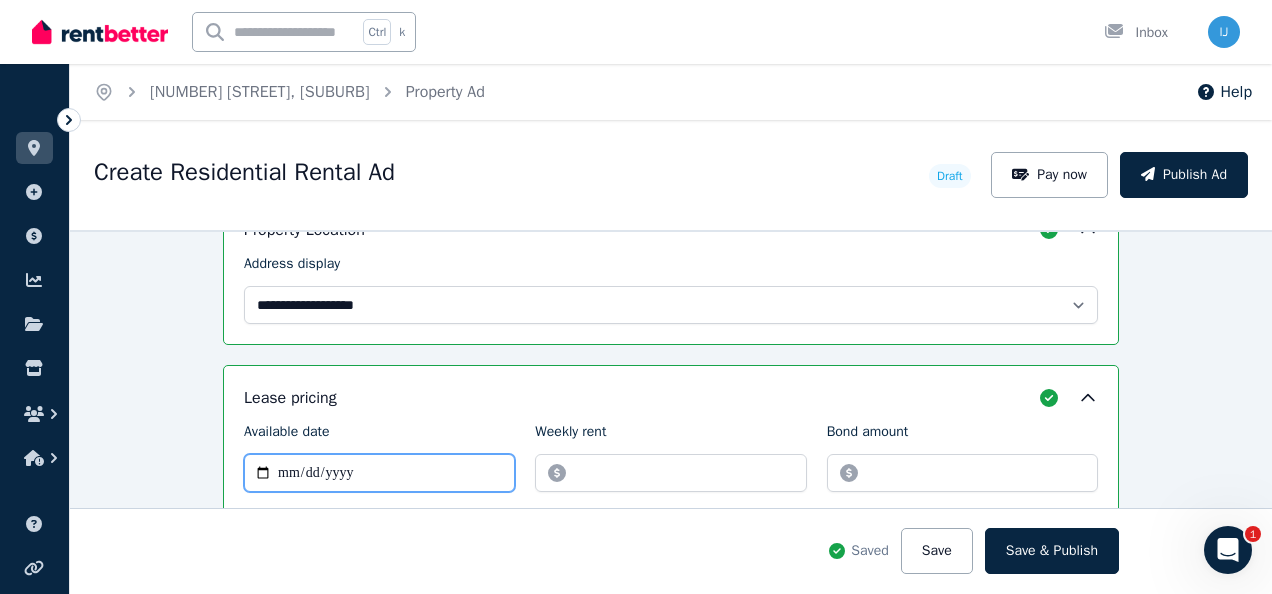 type on "**********" 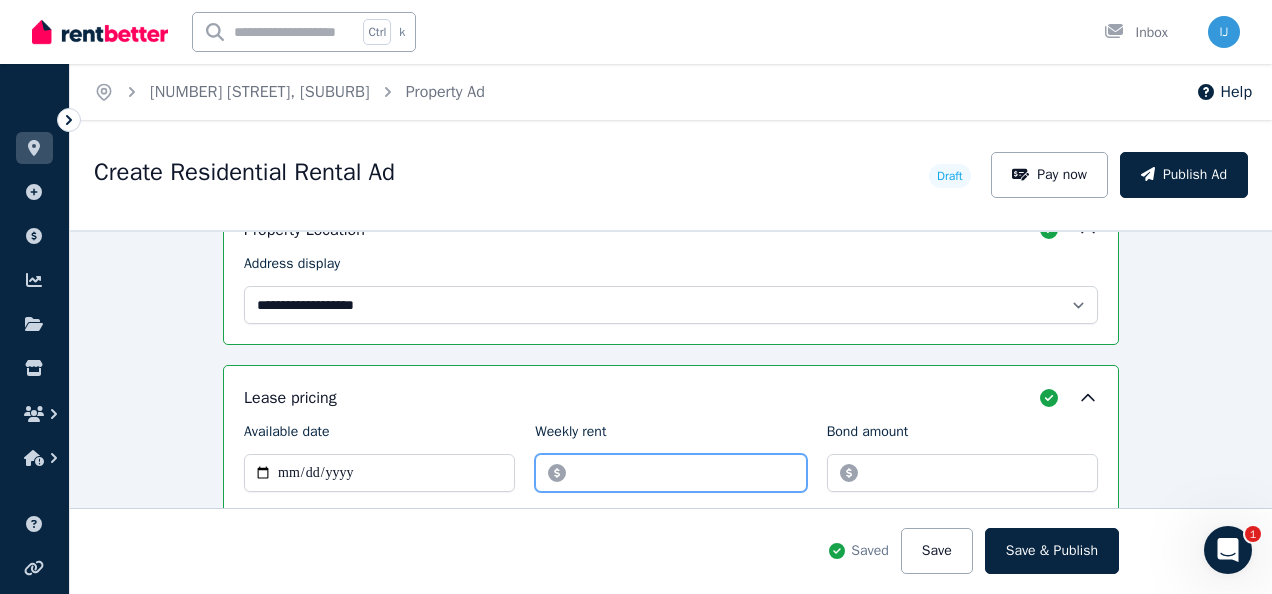 click on "Weekly rent" at bounding box center (670, 473) 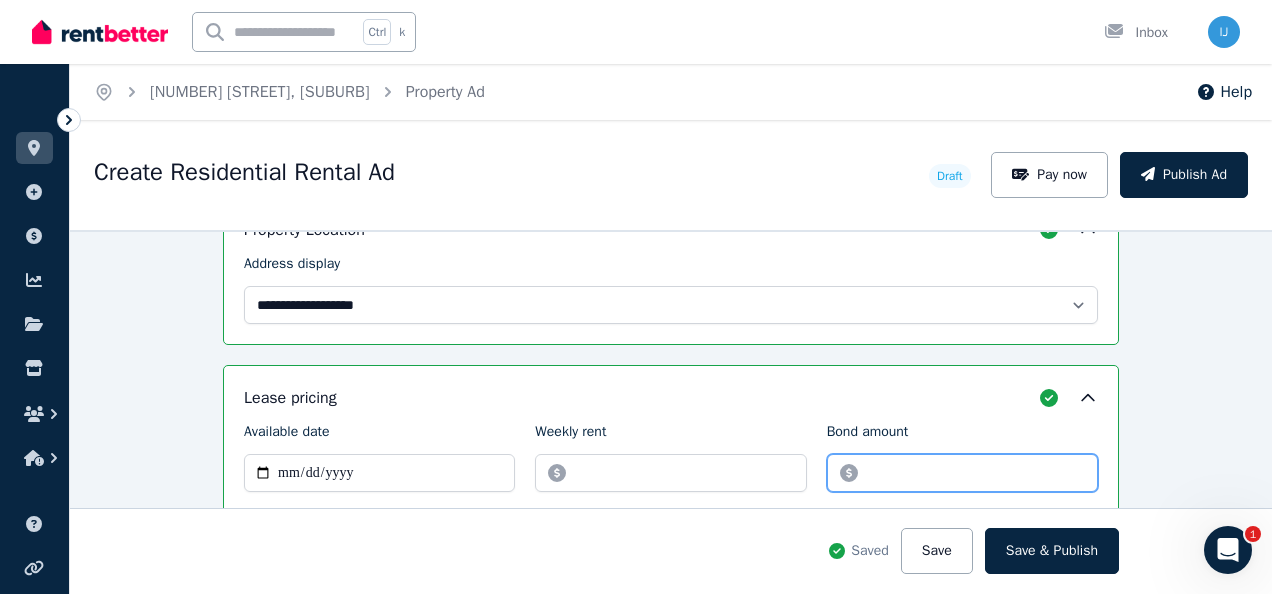 click on "Bond amount" at bounding box center [962, 473] 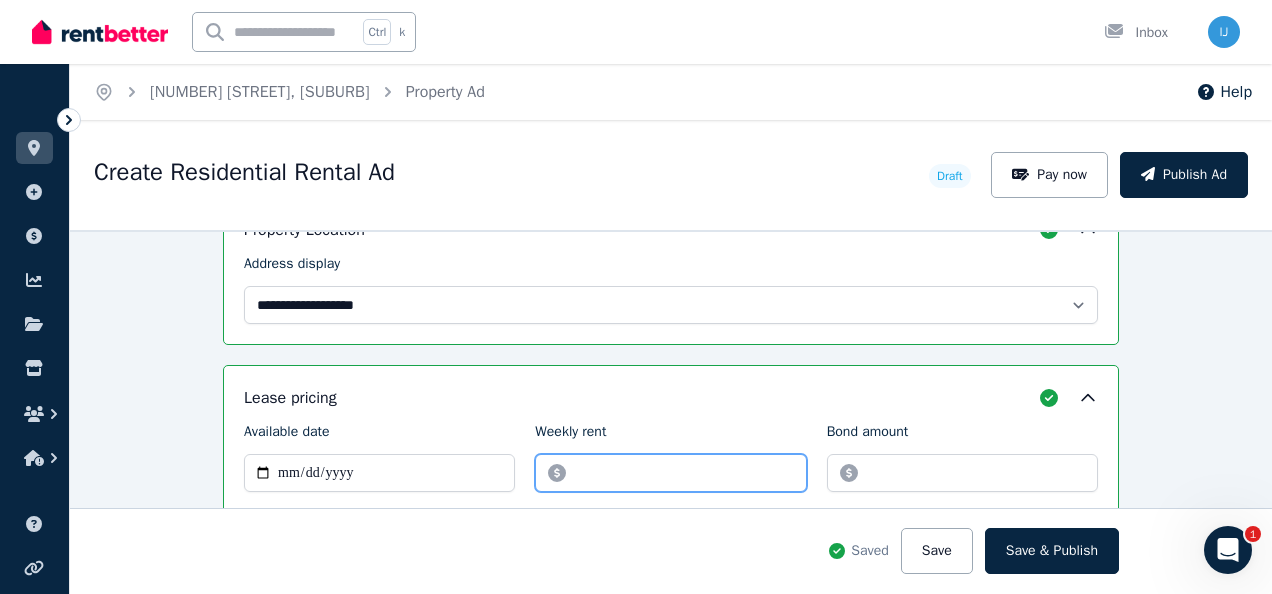 click on "***" at bounding box center [670, 473] 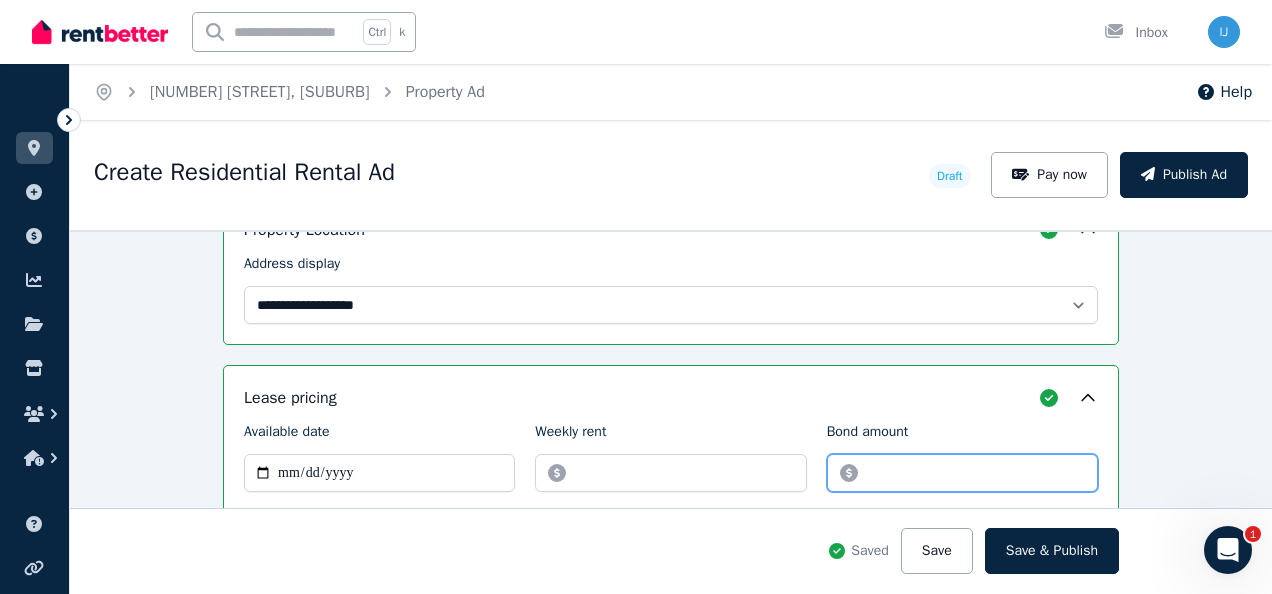 click on "Bond amount" at bounding box center [962, 473] 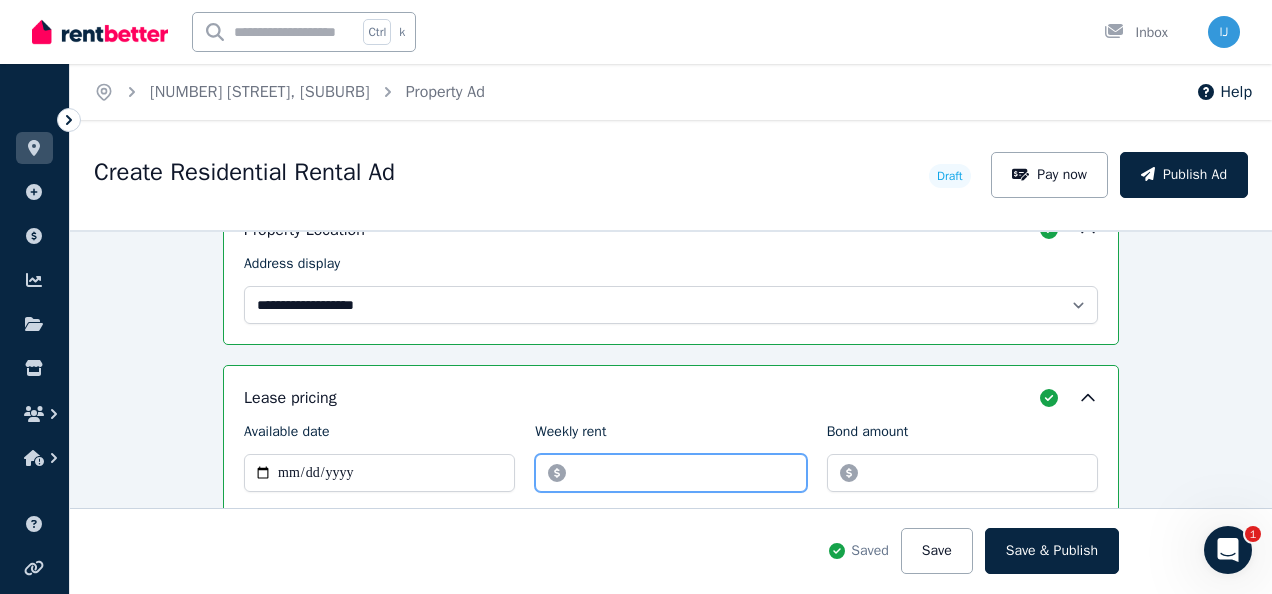 click on "***" at bounding box center [670, 473] 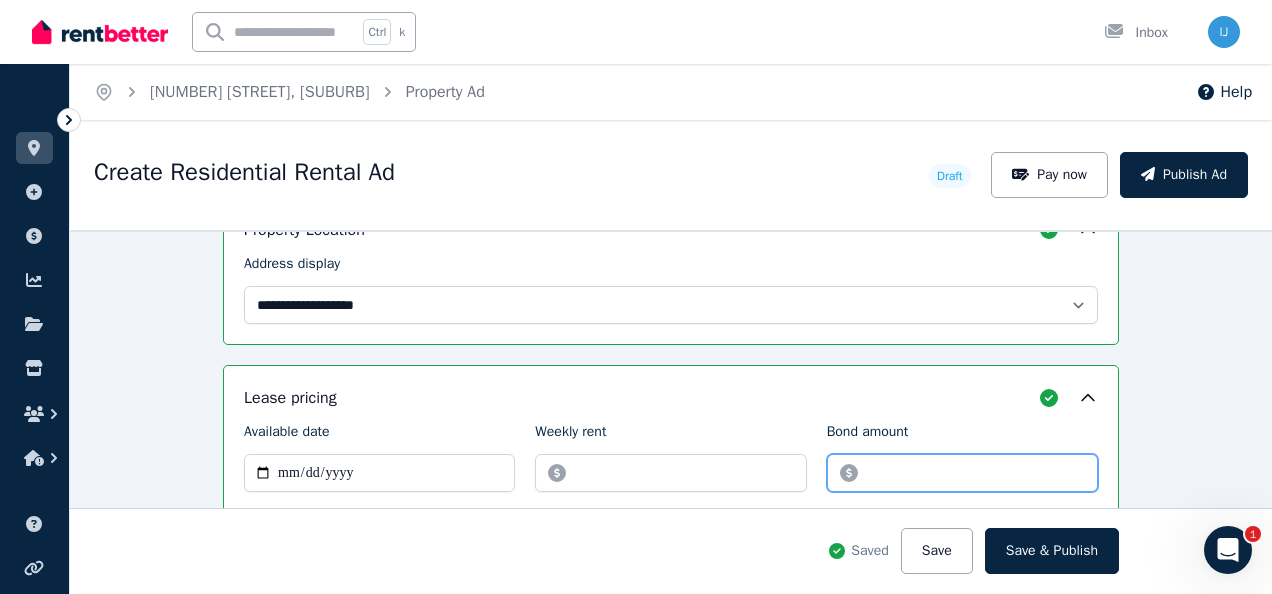 click on "Bond amount" at bounding box center (962, 473) 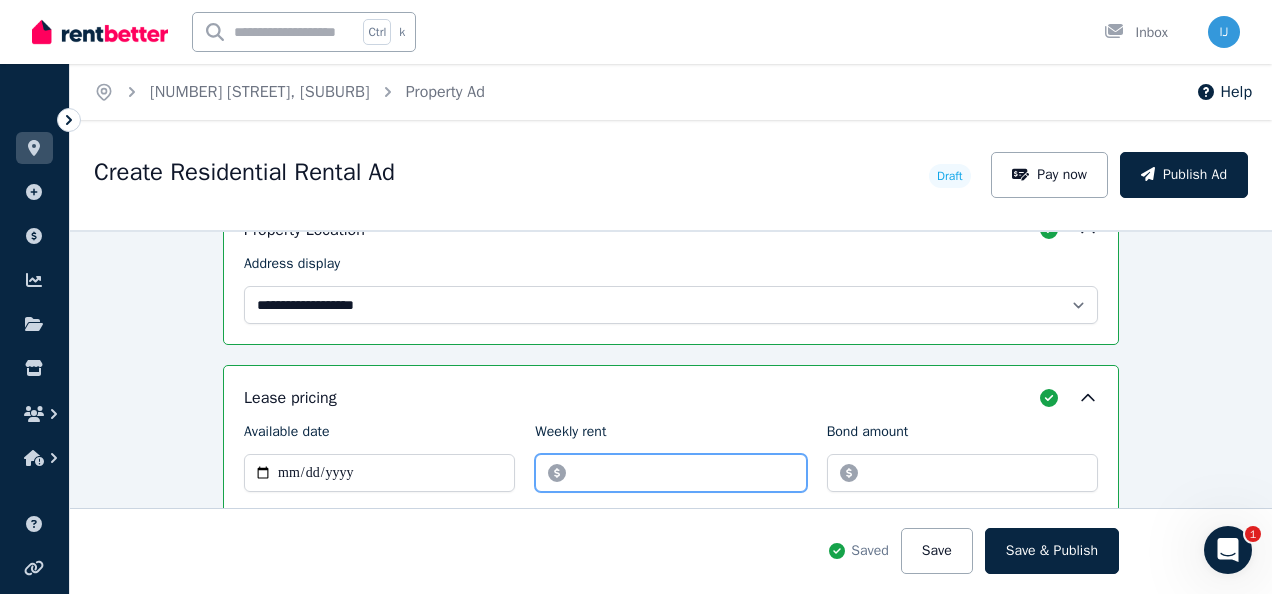 click on "***" at bounding box center (670, 473) 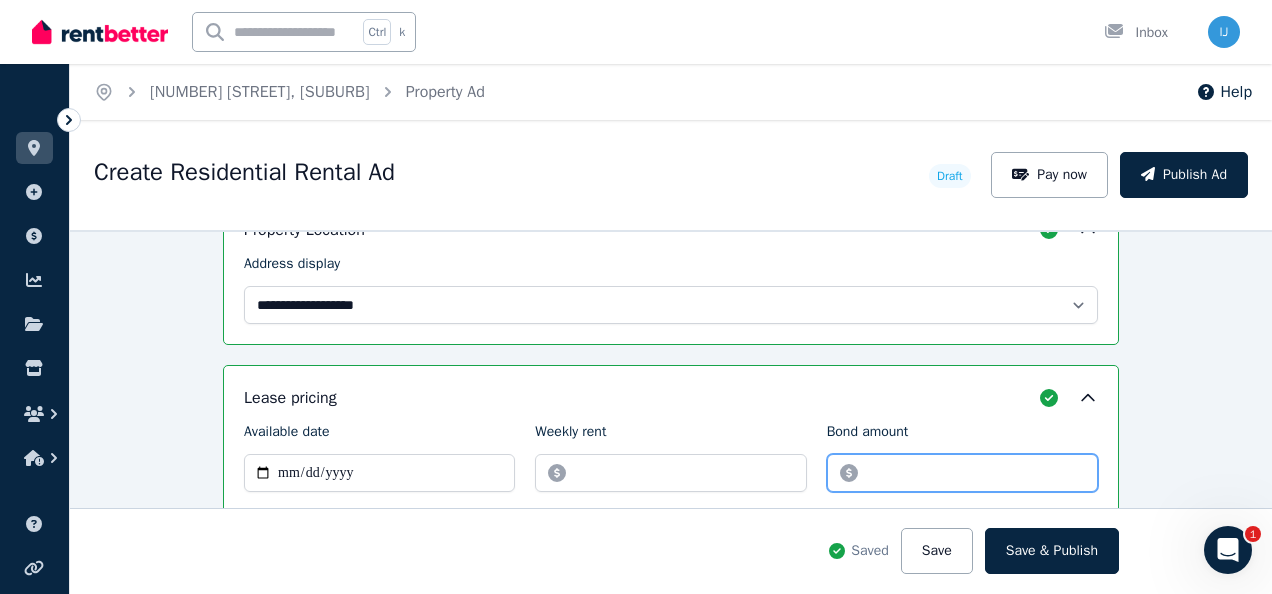 click on "Bond amount" at bounding box center [962, 473] 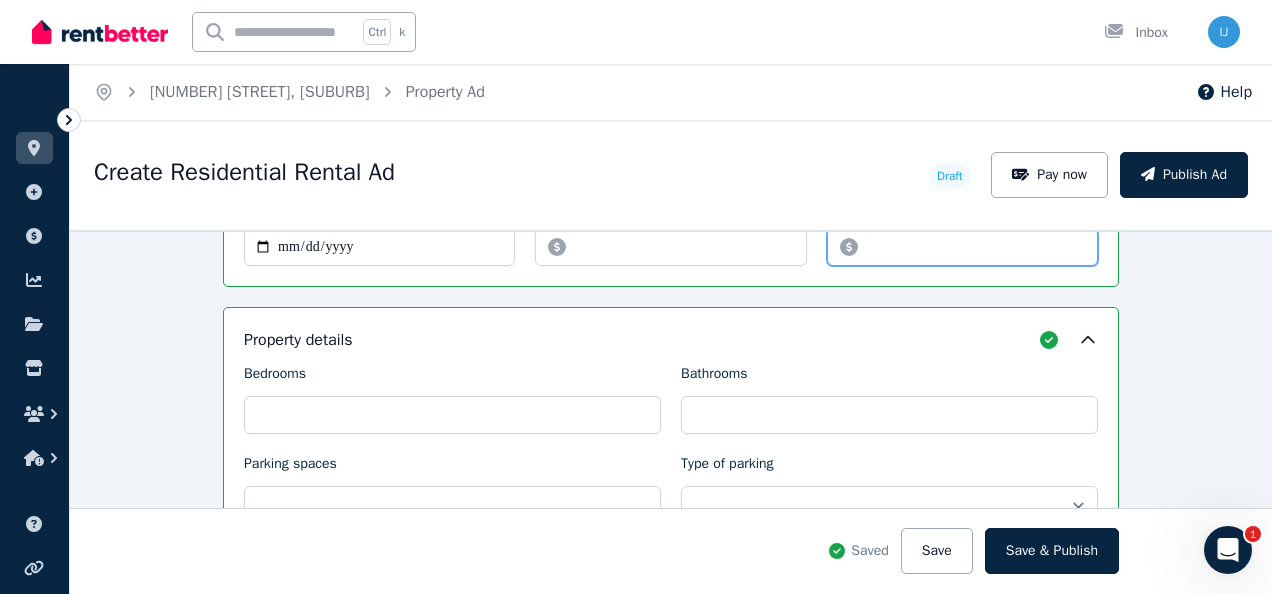 scroll, scrollTop: 936, scrollLeft: 0, axis: vertical 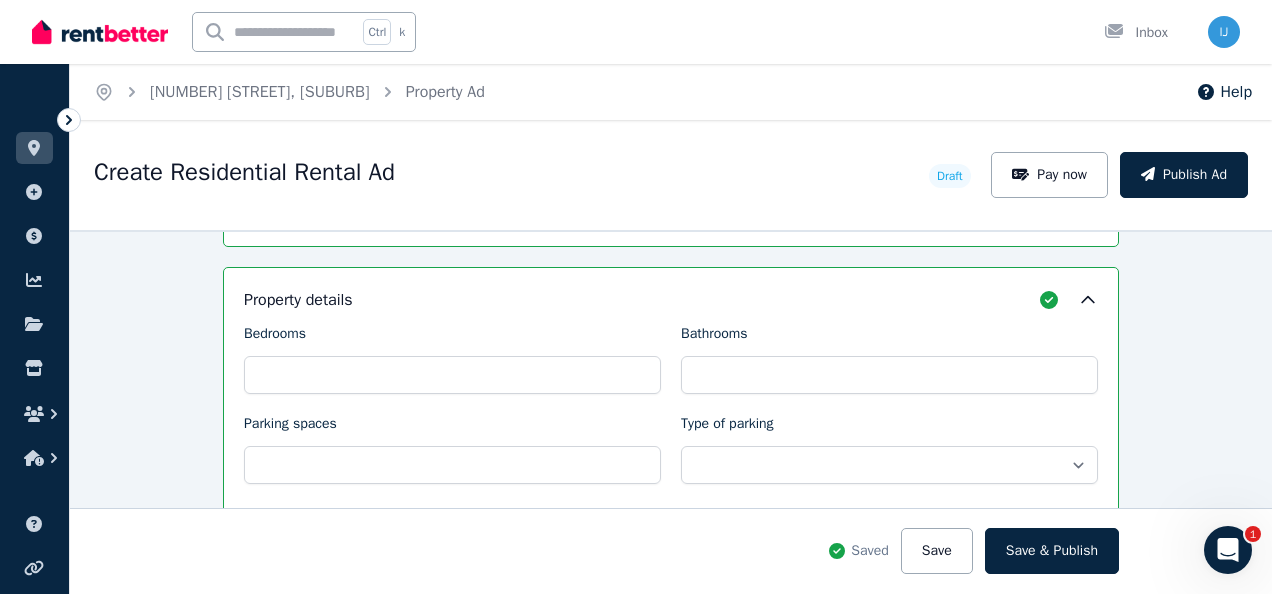 type on "****" 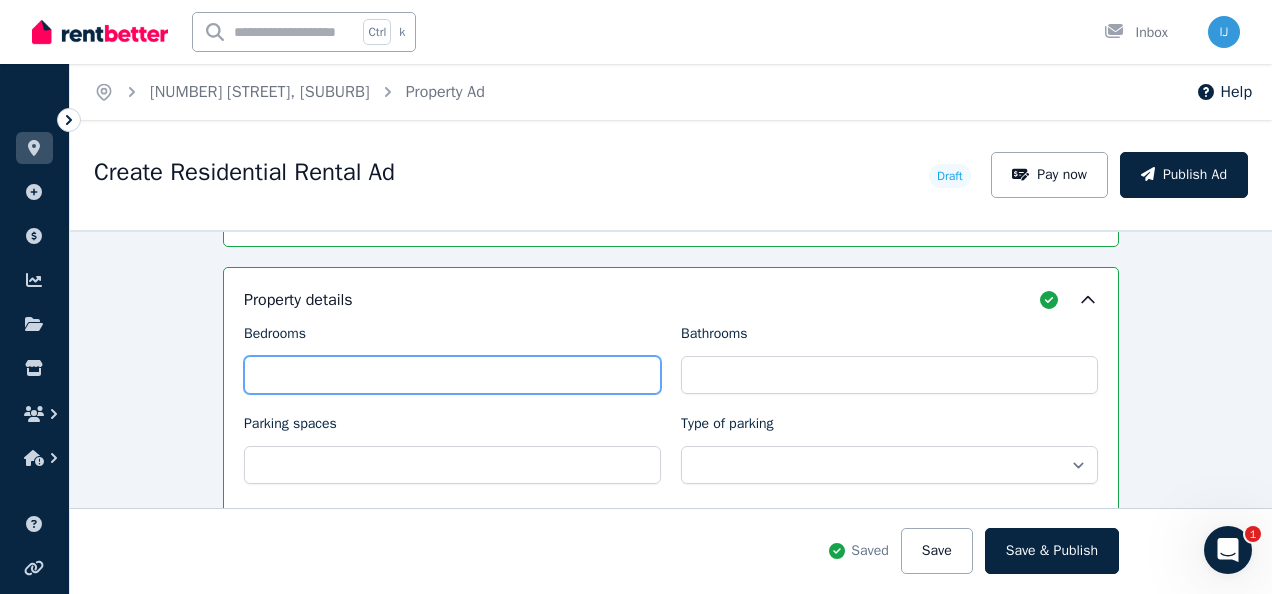 click on "Bedrooms" at bounding box center [452, 375] 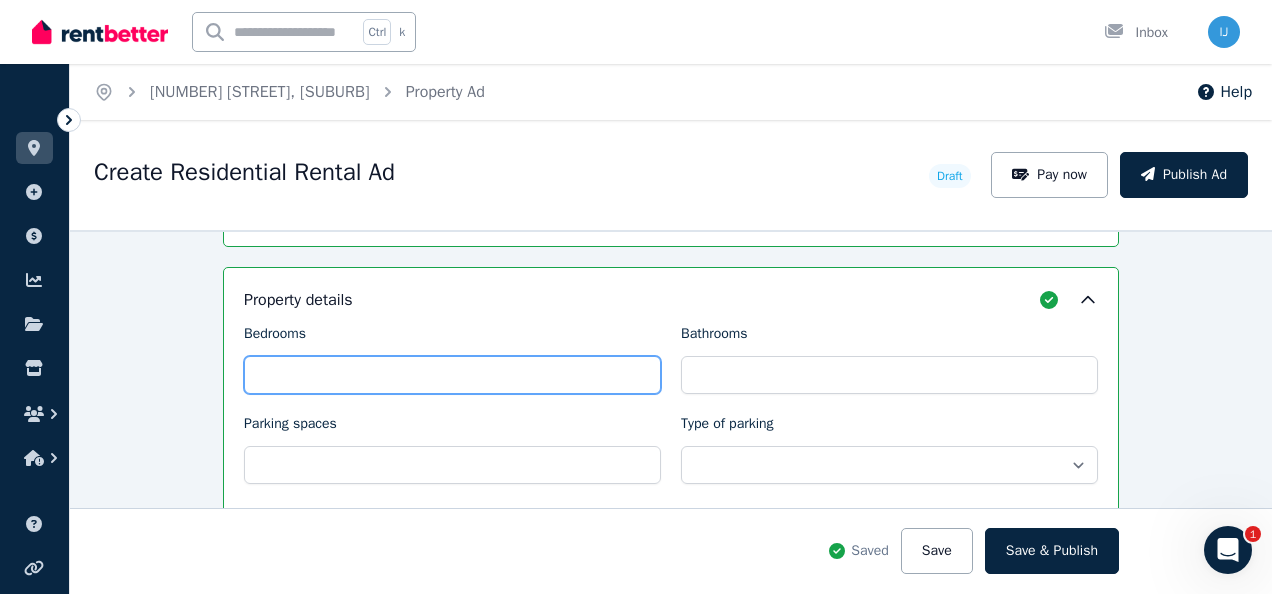 type on "*" 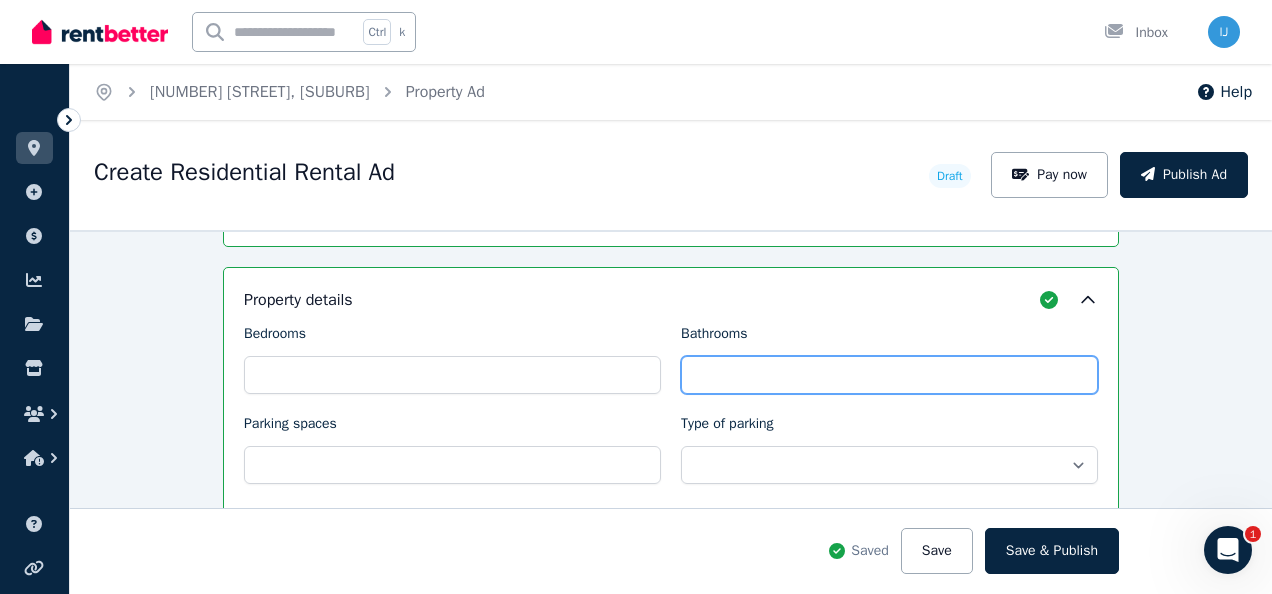 click on "Bathrooms" at bounding box center [889, 375] 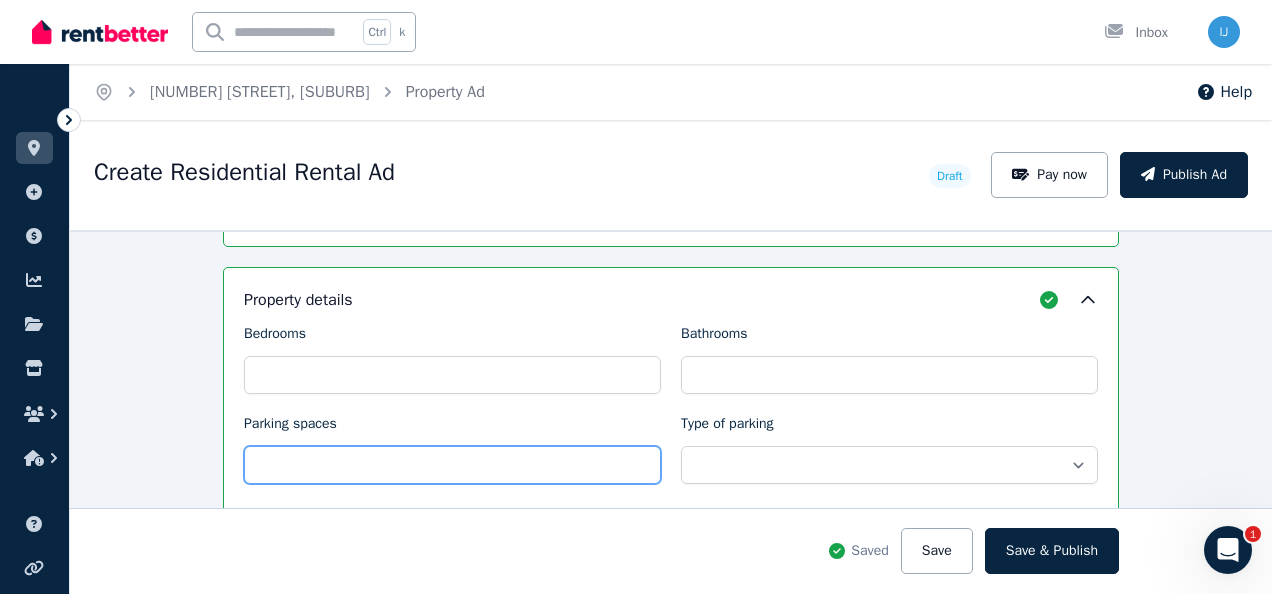 click on "Parking spaces" at bounding box center (452, 465) 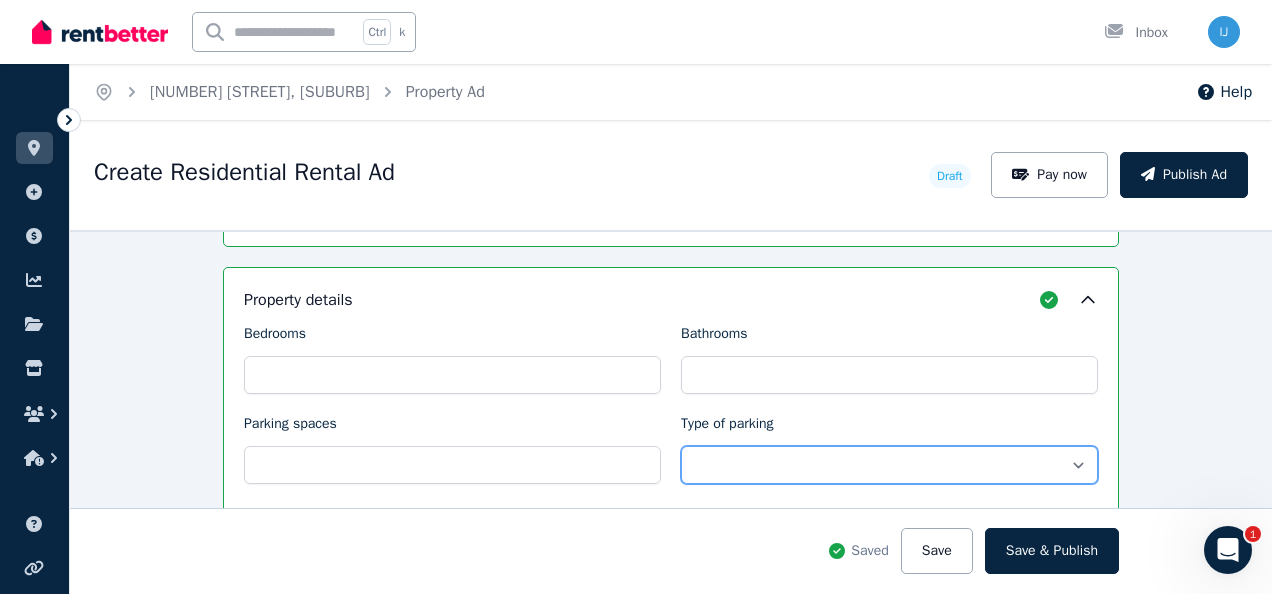 click on "**********" at bounding box center (889, 465) 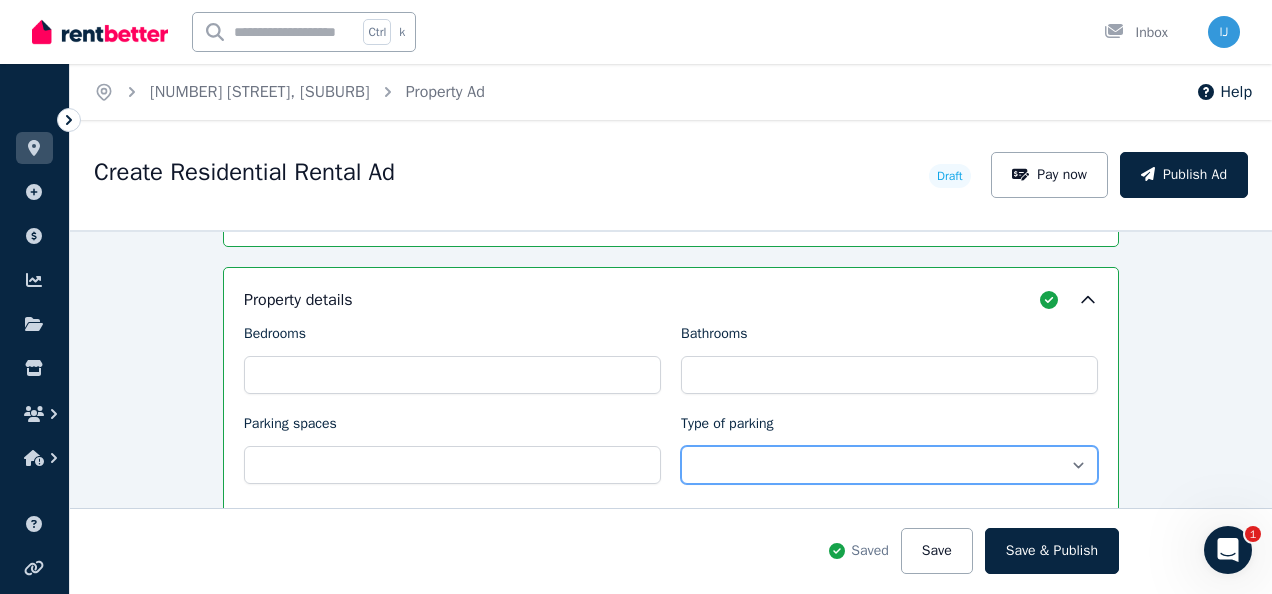 select on "**********" 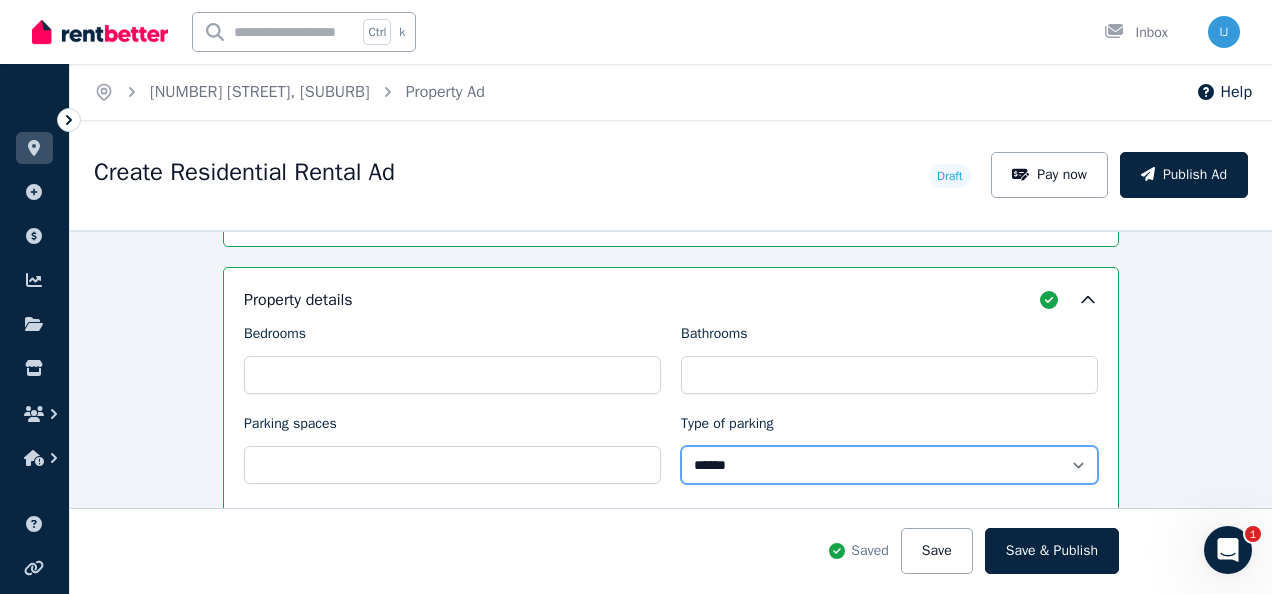 click on "**********" at bounding box center (889, 465) 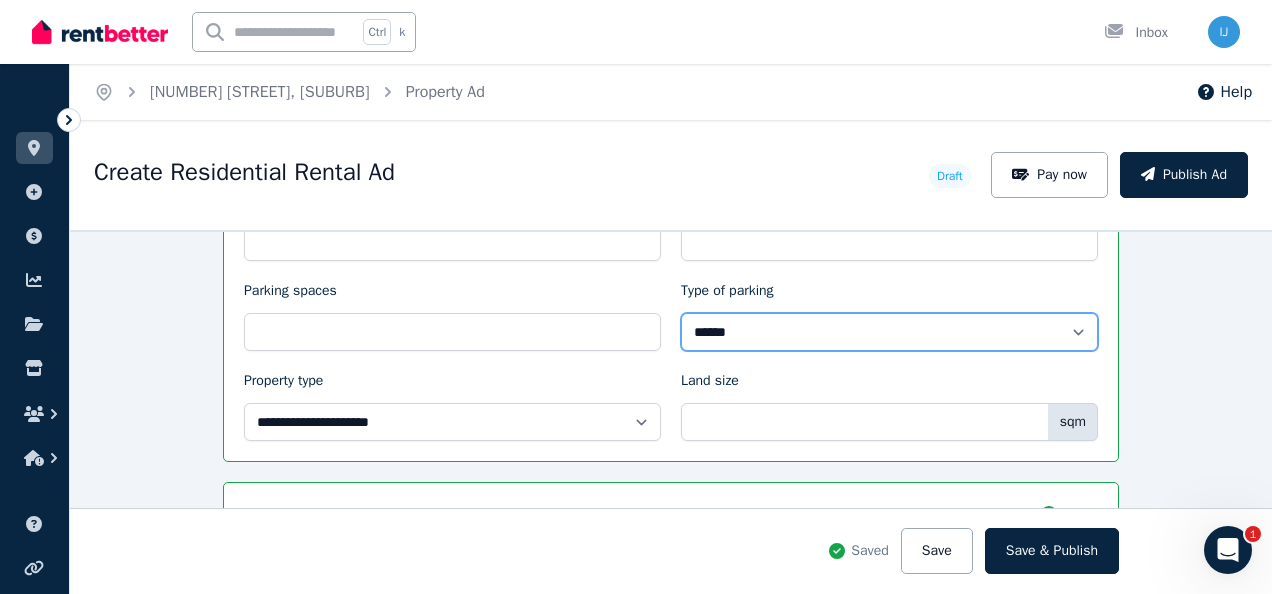scroll, scrollTop: 1096, scrollLeft: 0, axis: vertical 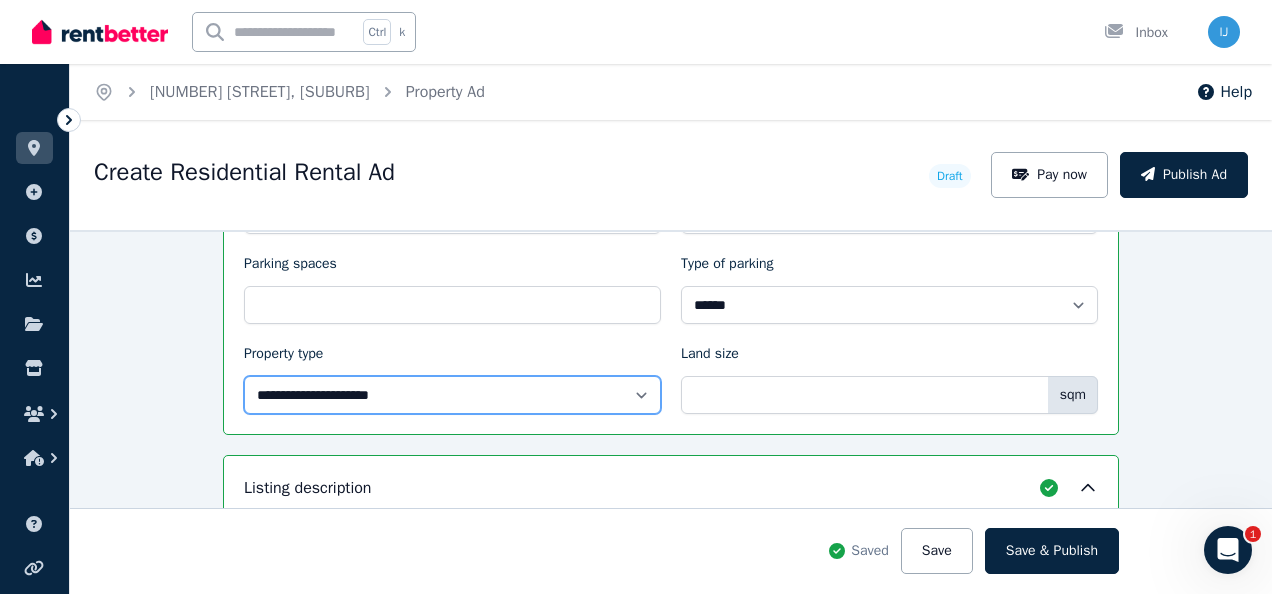 click on "**********" at bounding box center (452, 395) 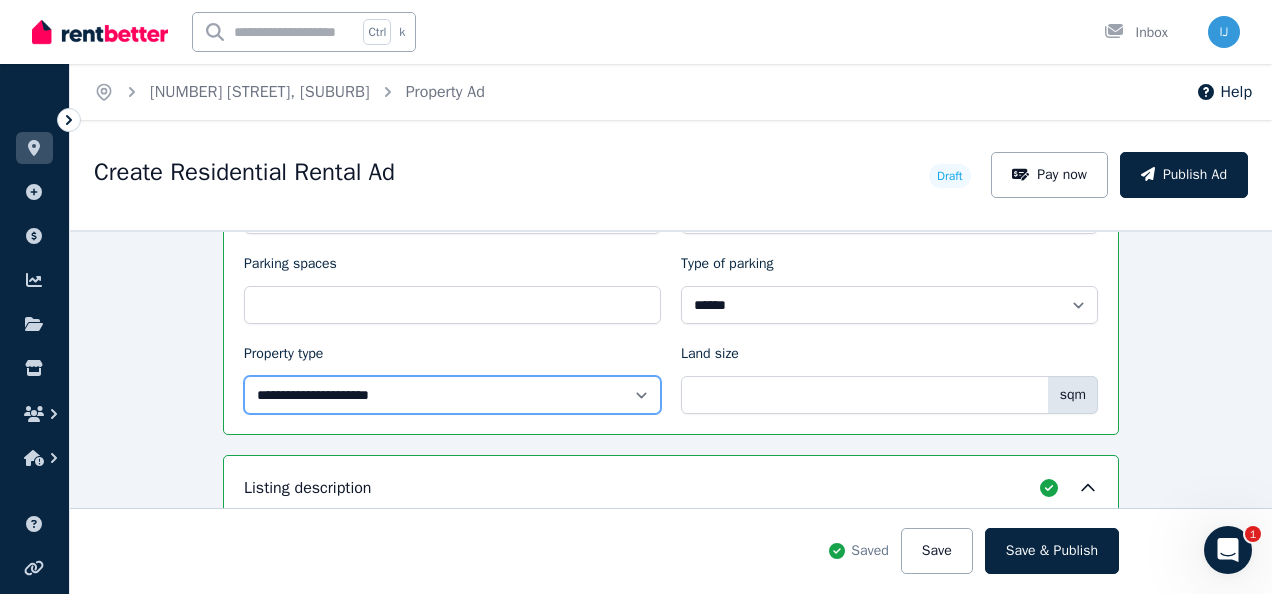 select on "**********" 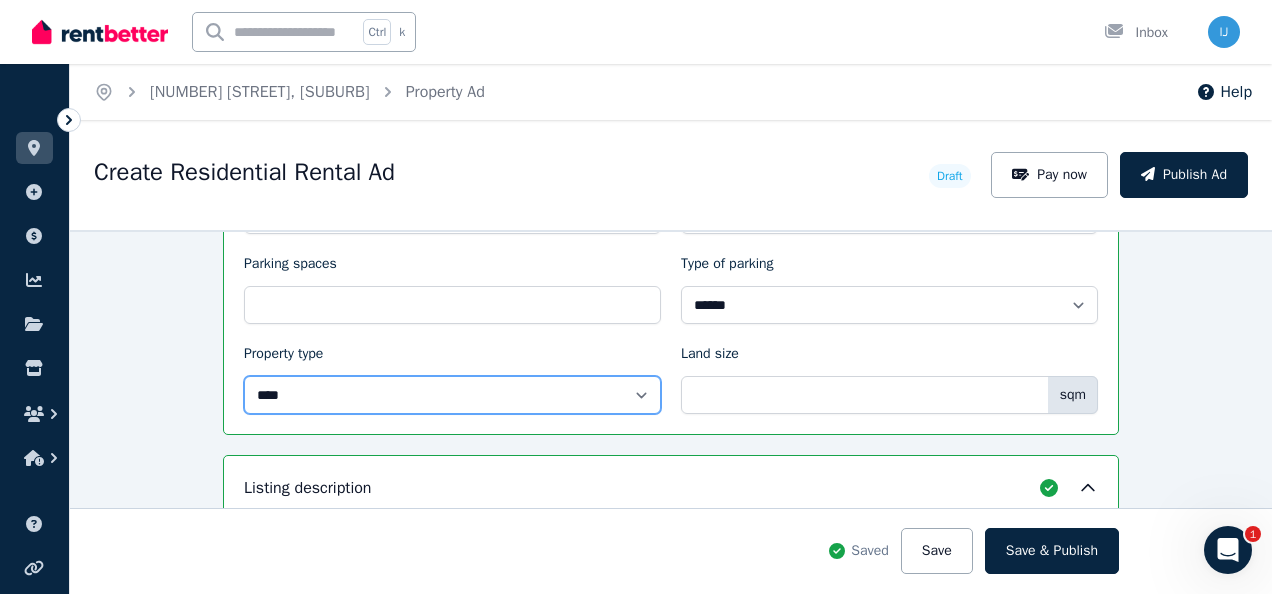 click on "**********" at bounding box center (452, 395) 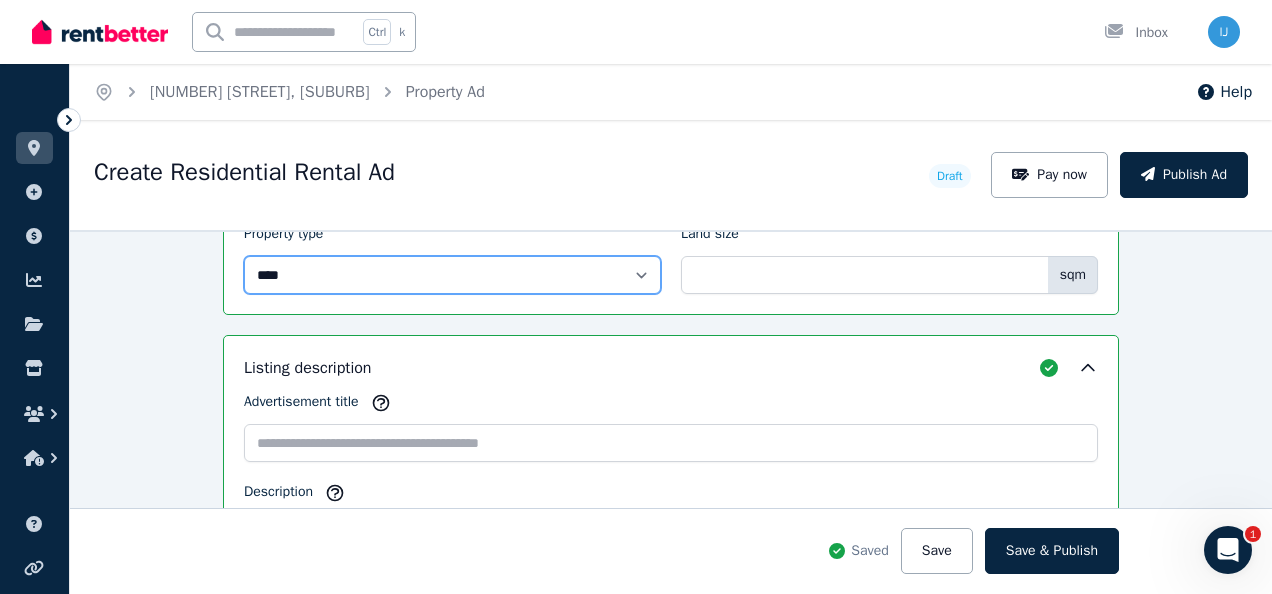 scroll, scrollTop: 1256, scrollLeft: 0, axis: vertical 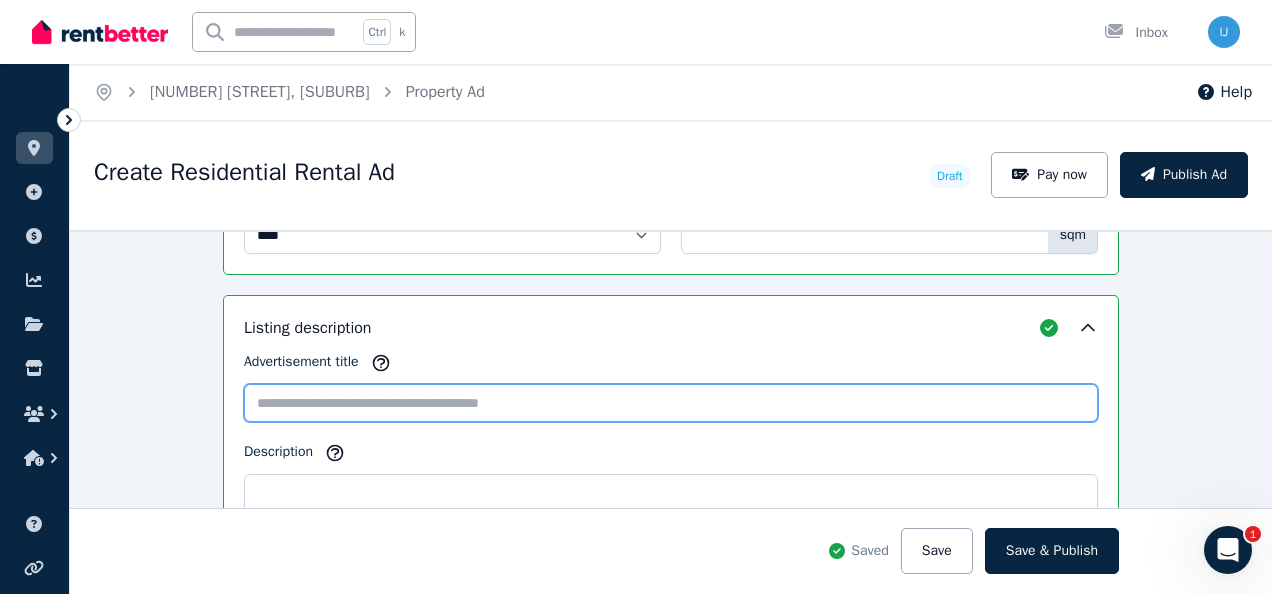 click on "Advertisement title" at bounding box center (671, 403) 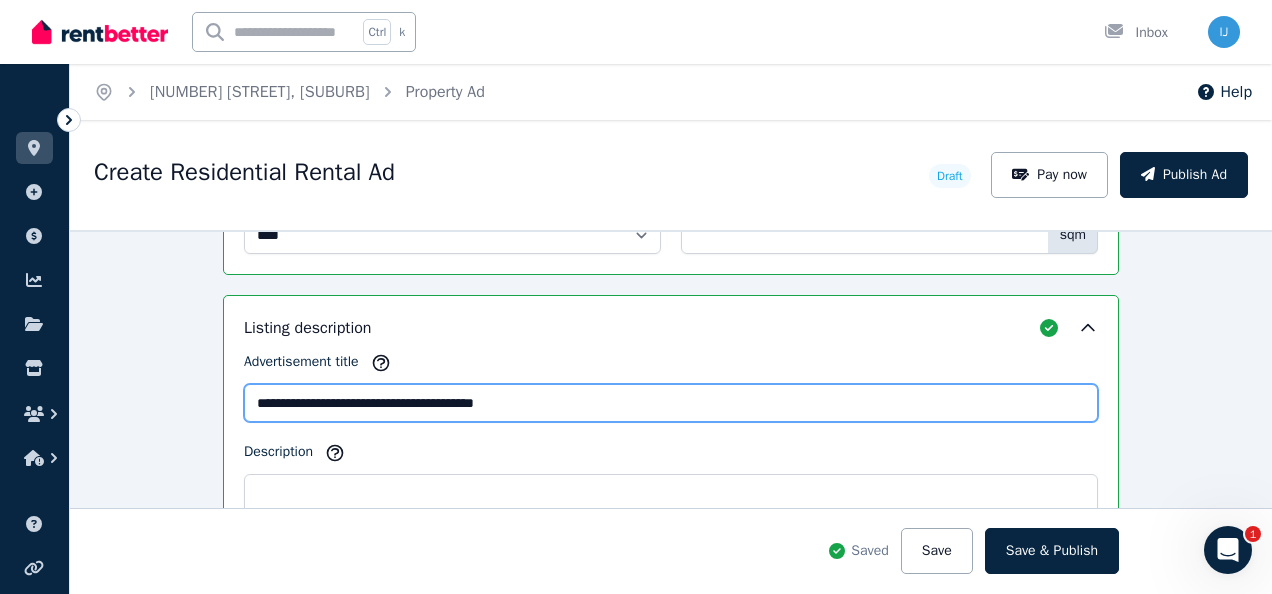 type on "**********" 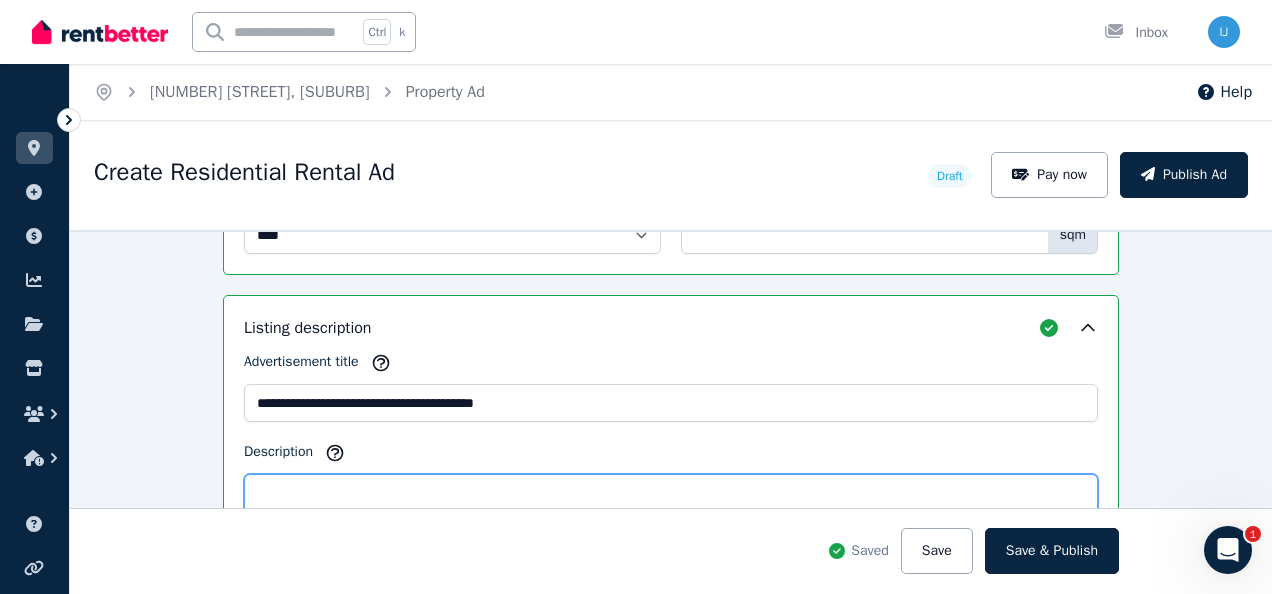 click on "Description" at bounding box center [671, 543] 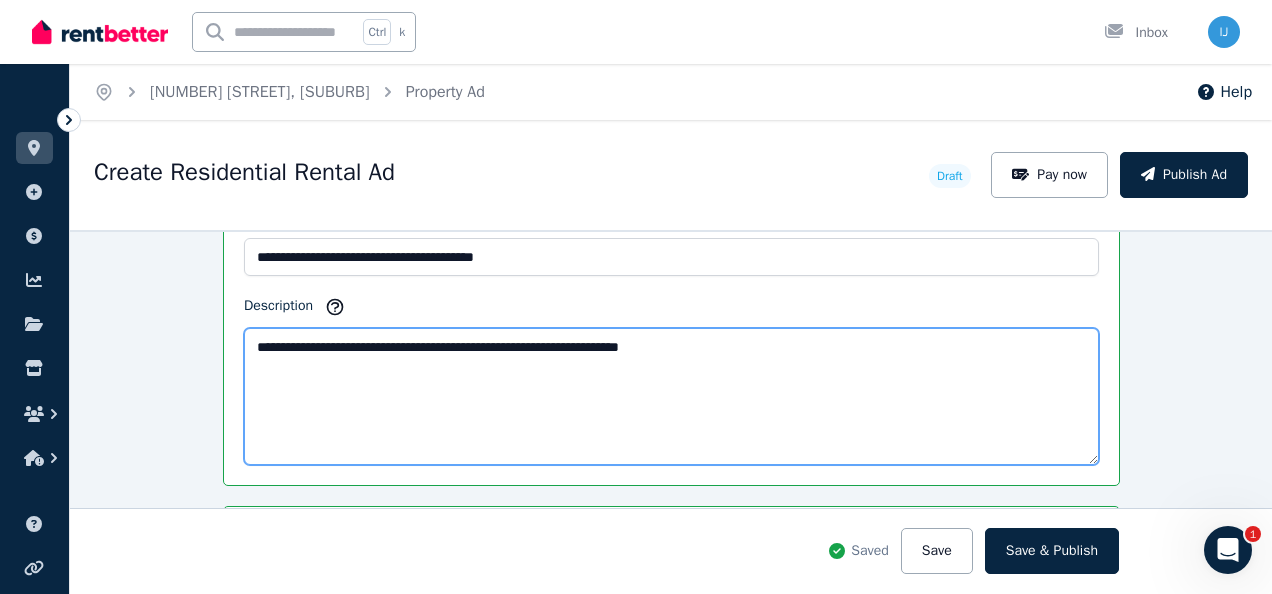 scroll, scrollTop: 1482, scrollLeft: 0, axis: vertical 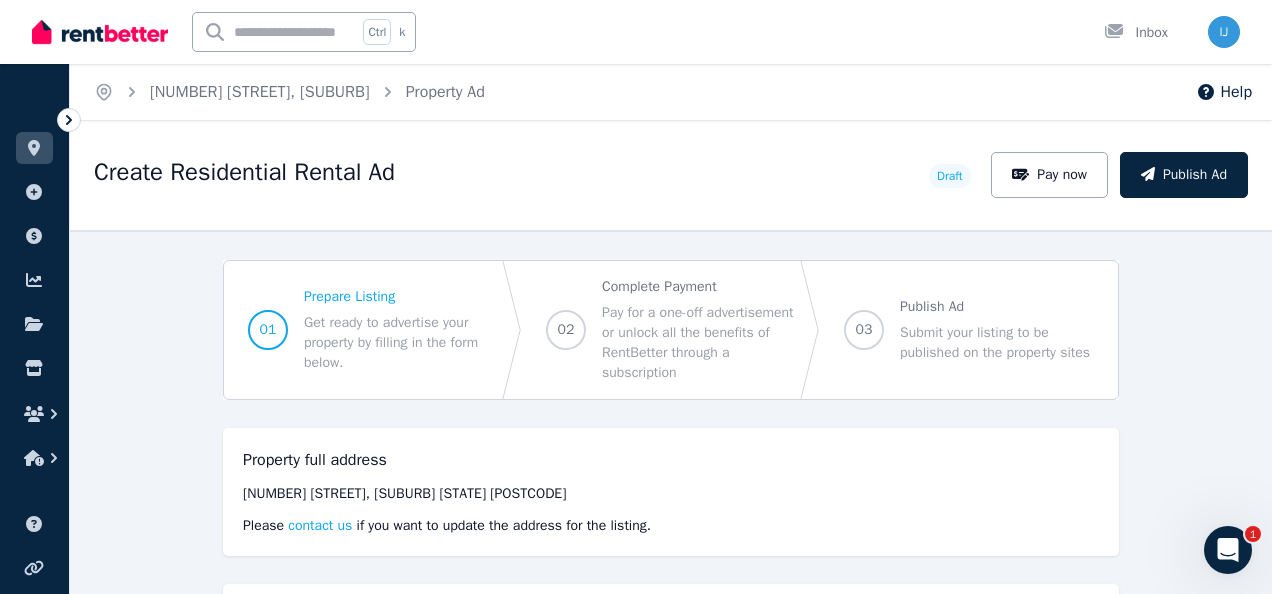 click on "**********" at bounding box center (671, 412) 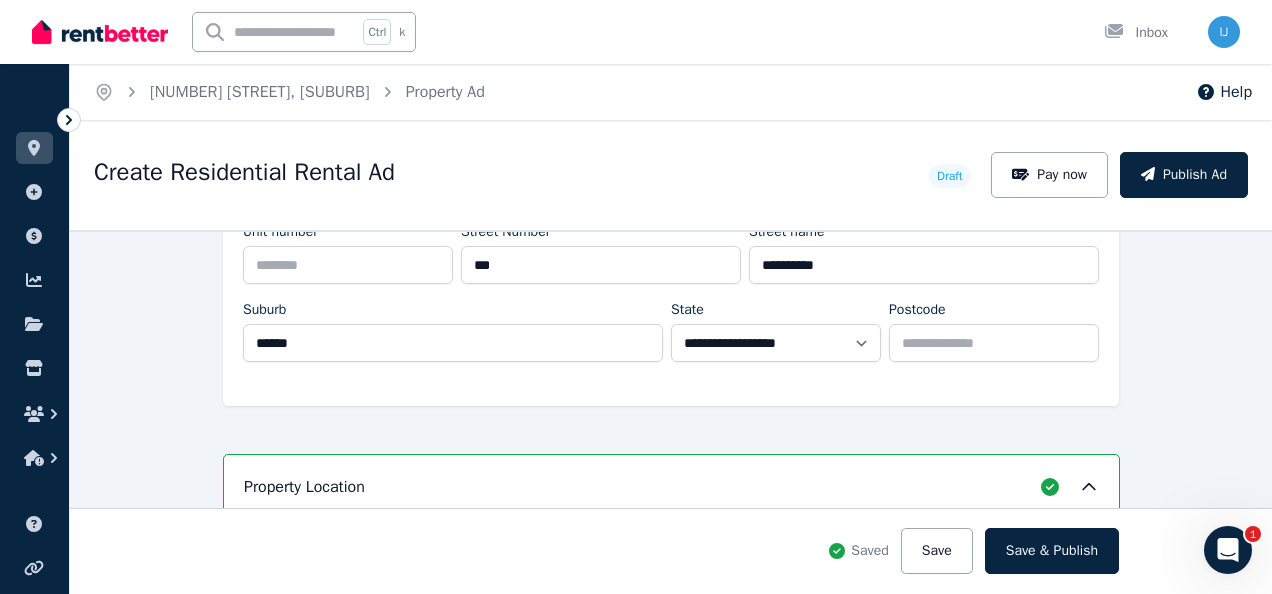 scroll, scrollTop: 440, scrollLeft: 0, axis: vertical 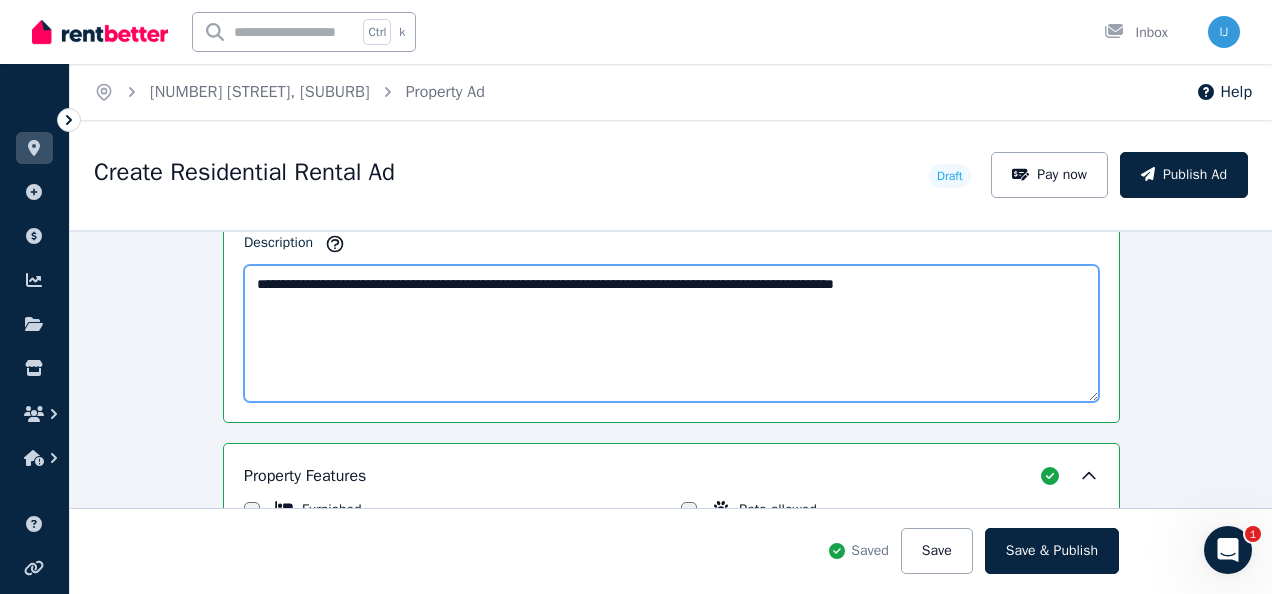 click on "**********" at bounding box center [671, 333] 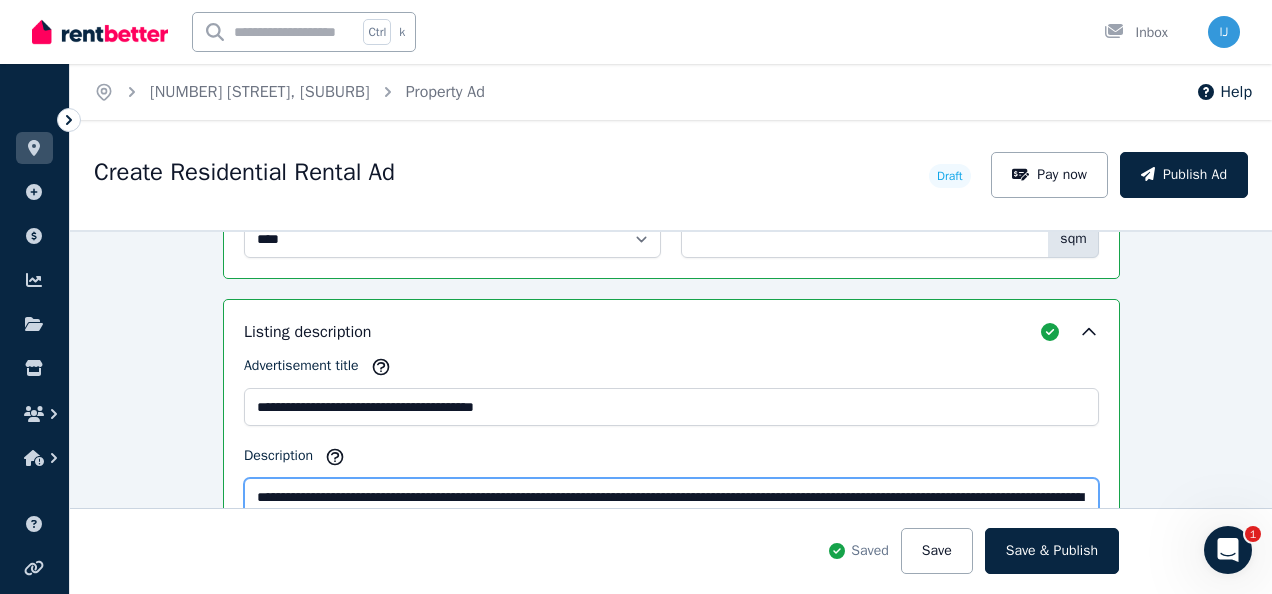 scroll, scrollTop: 1212, scrollLeft: 0, axis: vertical 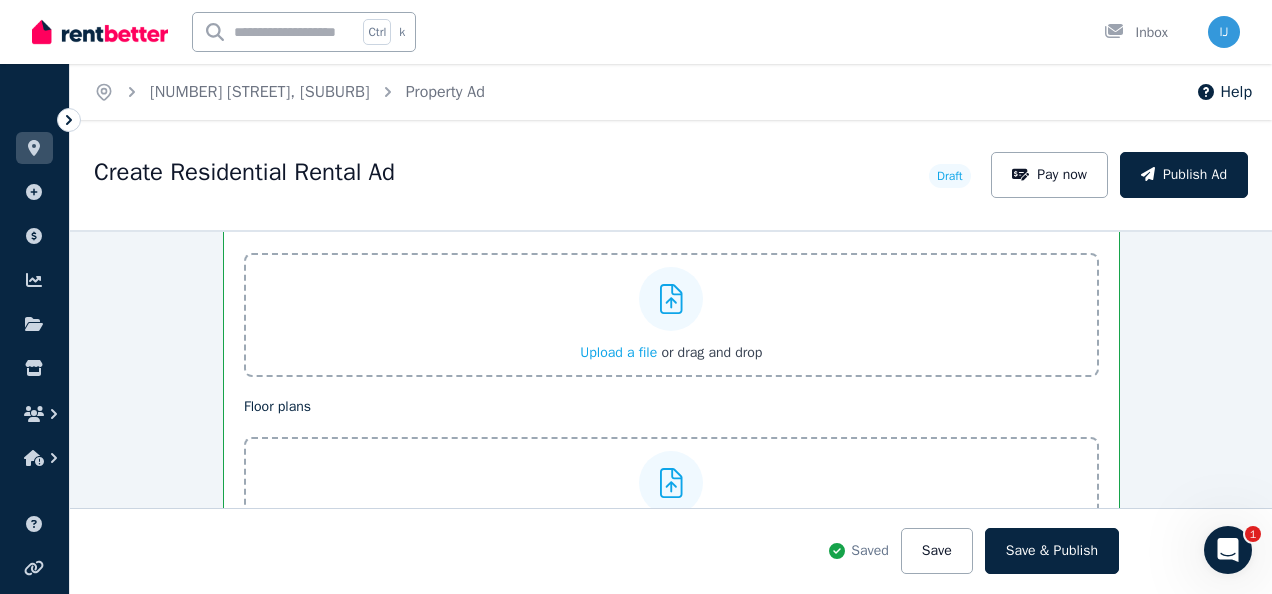 click 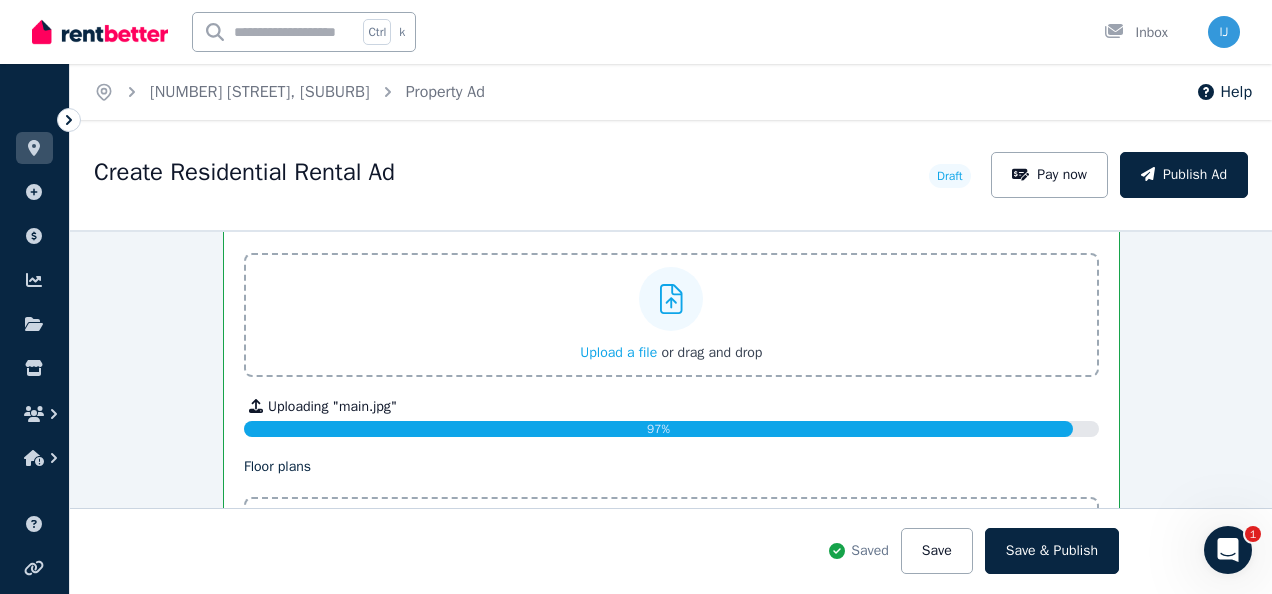 click at bounding box center [671, 299] 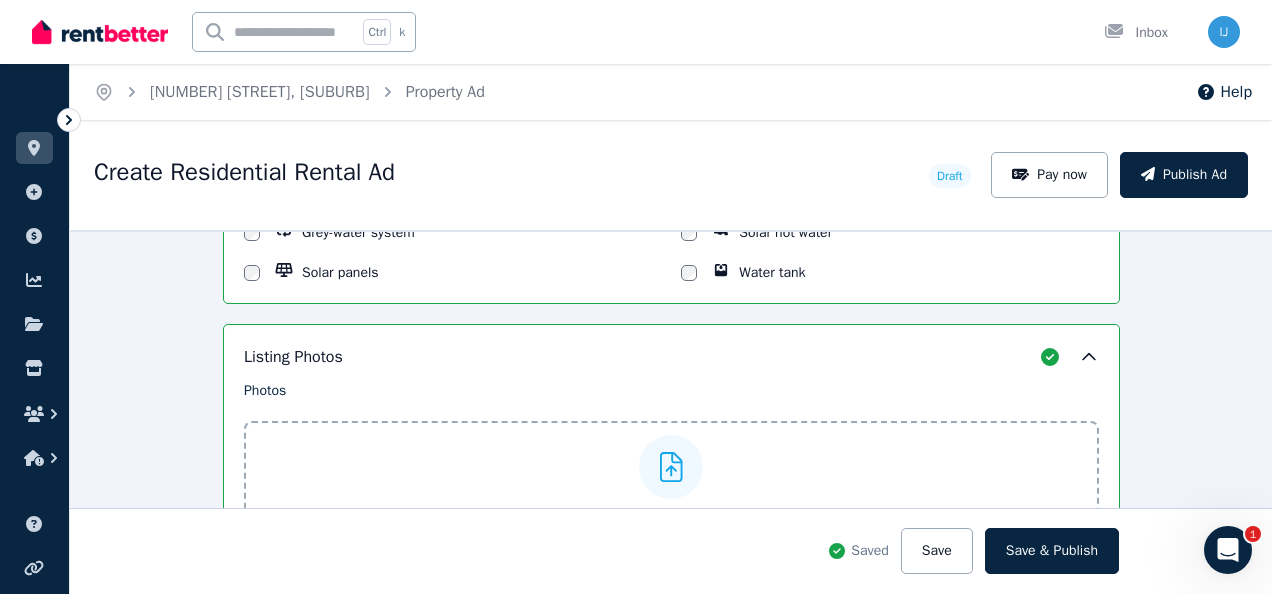 scroll, scrollTop: 2704, scrollLeft: 0, axis: vertical 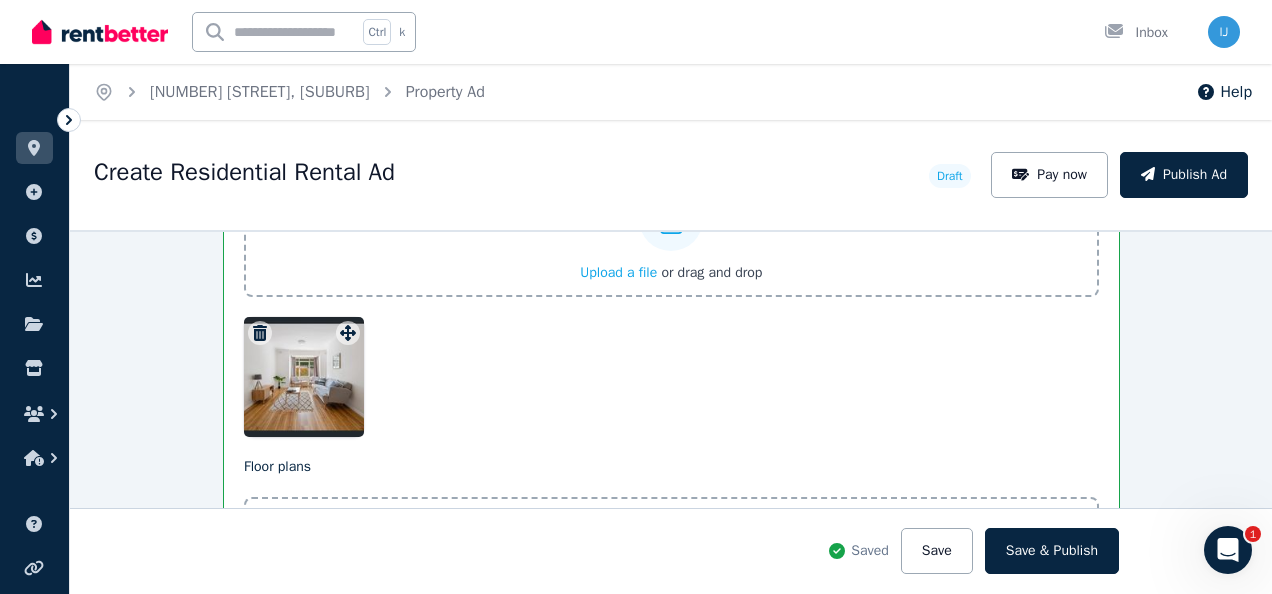 click on "Upload a file" at bounding box center [618, 272] 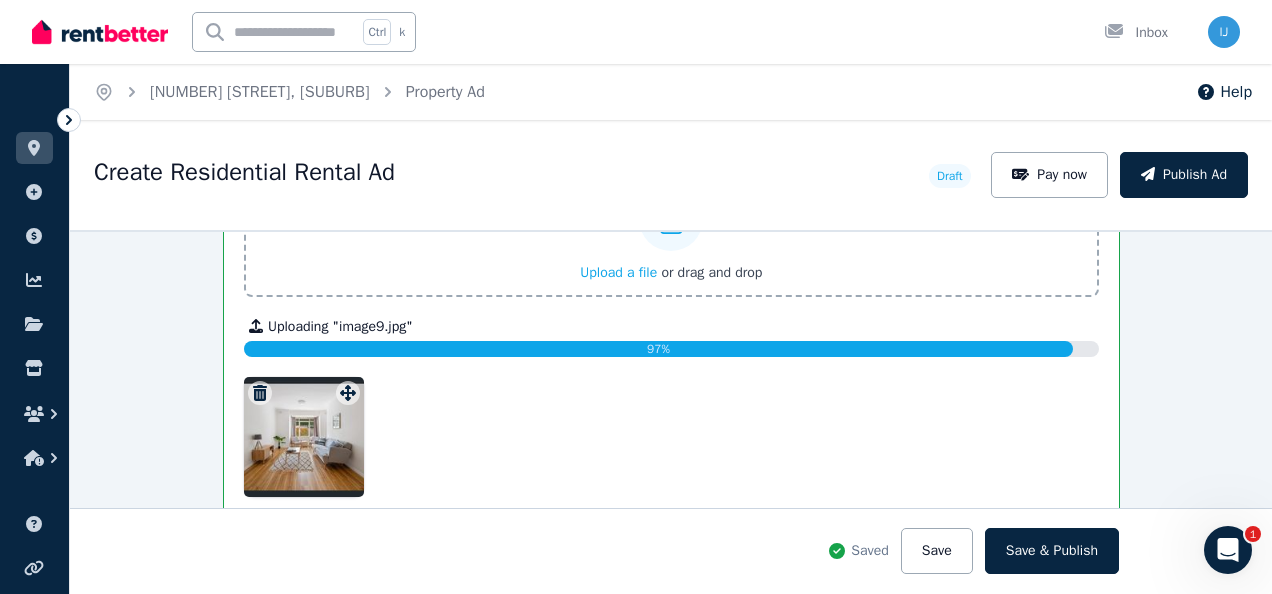 click on "Upload a file" at bounding box center (618, 272) 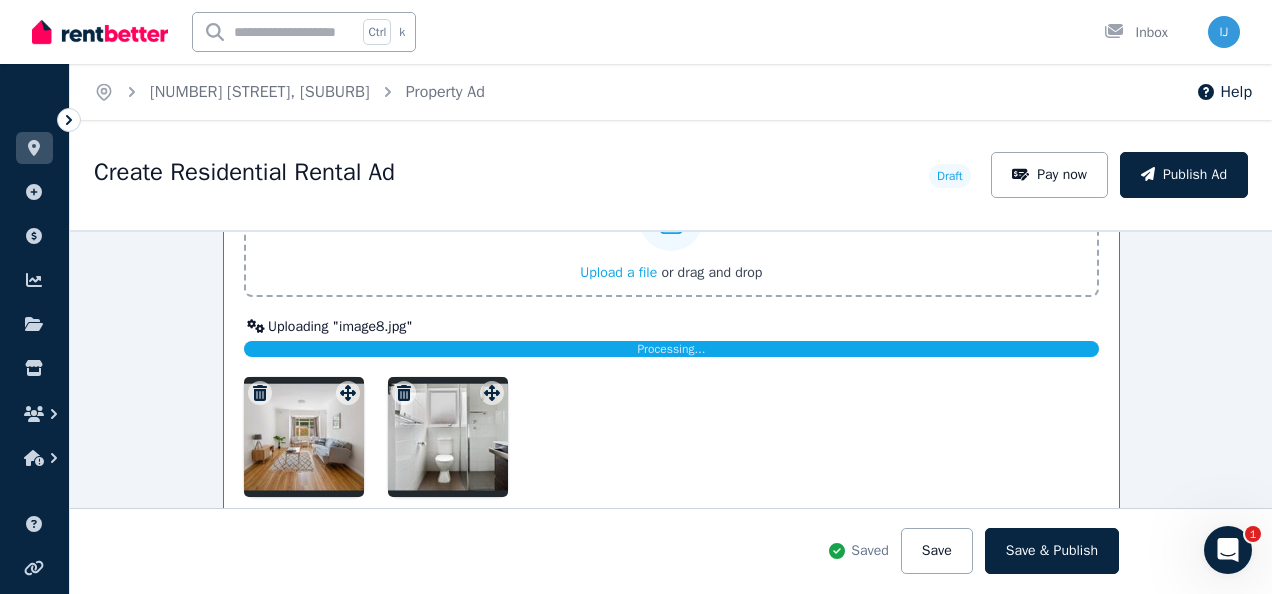 click on "Upload a file   or drag and drop" at bounding box center (671, 273) 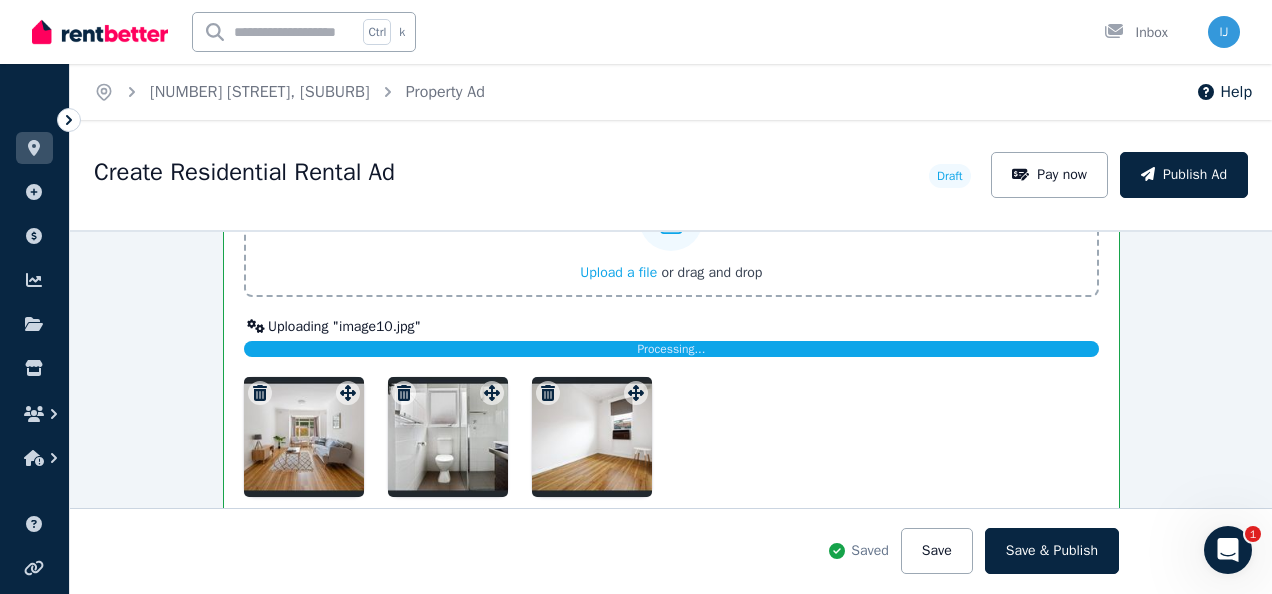 click on "Upload a file" at bounding box center (618, 272) 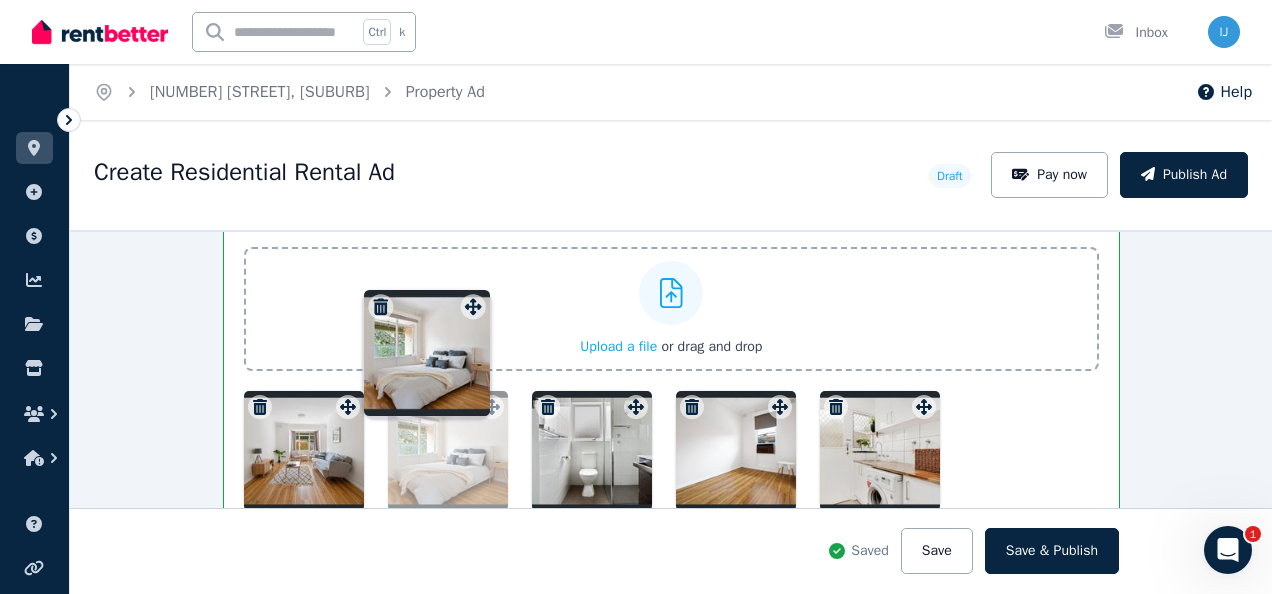 scroll, scrollTop: 2569, scrollLeft: 0, axis: vertical 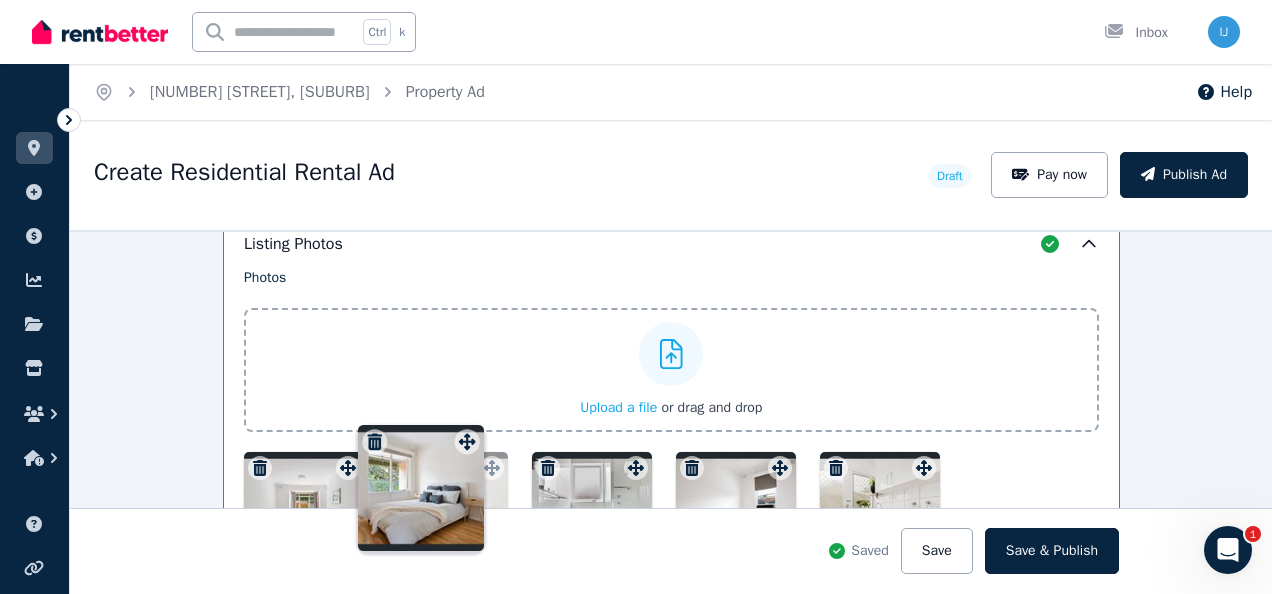 drag, startPoint x: 913, startPoint y: 319, endPoint x: 462, endPoint y: 424, distance: 463.06155 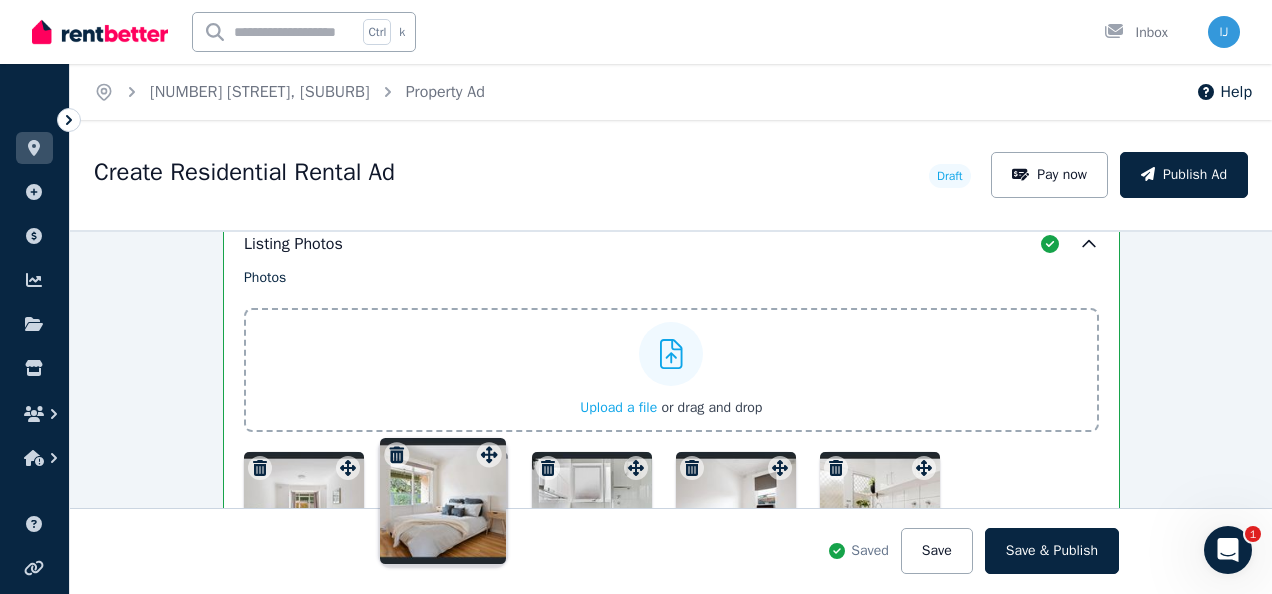 click on "Photos Upload a file   or drag and drop Uploaded   " image9.jpg " Uploaded   " image8.jpg " Uploaded   " image10.jpg " Uploaded   " image7.jpg "
To pick up a draggable item, press the space bar.
While dragging, use the arrow keys to move the item.
Press space again to drop the item in its new position, or press escape to cancel.
Draggable item [UUID] was moved over droppable area [UUID]." at bounding box center [671, 420] 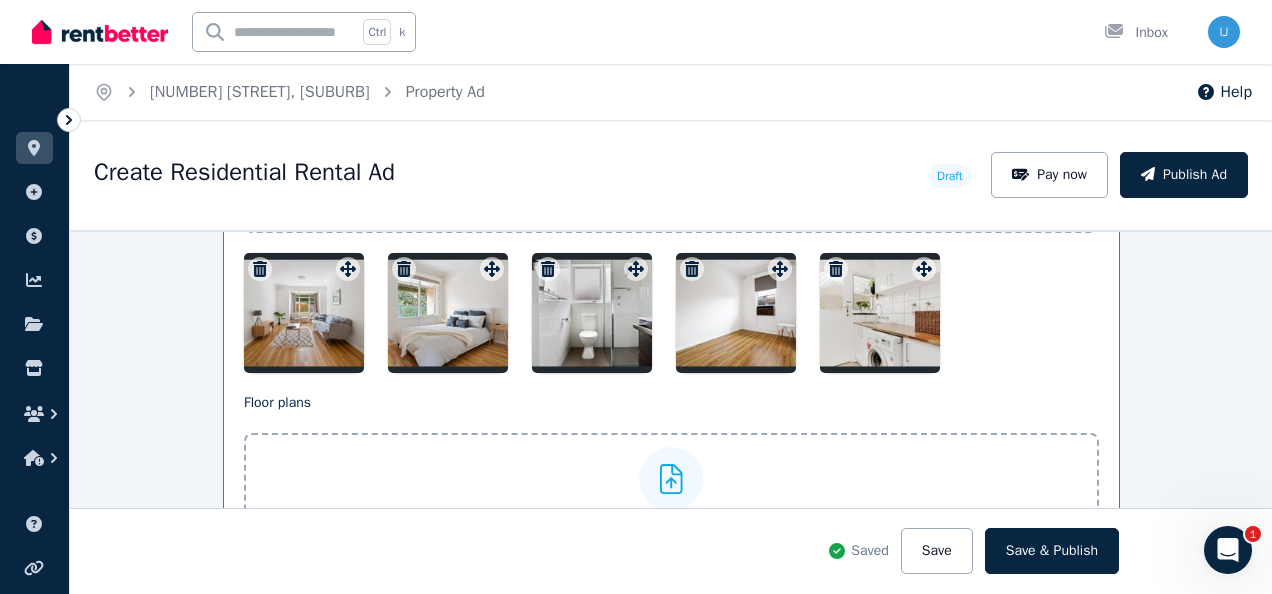 scroll, scrollTop: 2848, scrollLeft: 0, axis: vertical 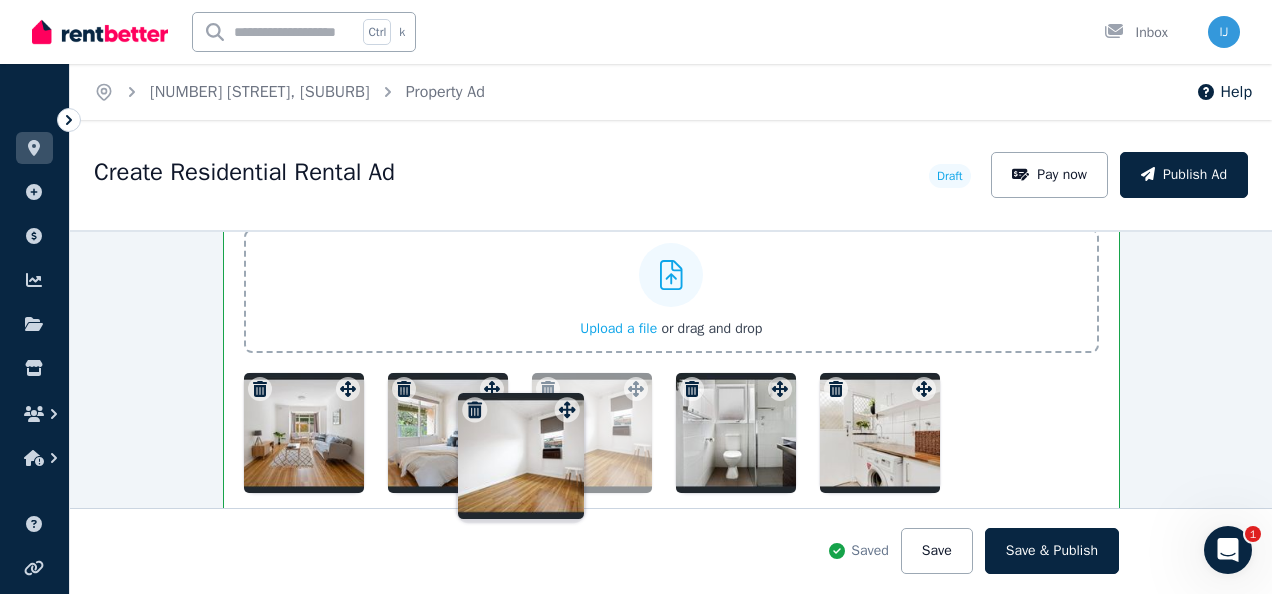 drag, startPoint x: 777, startPoint y: 378, endPoint x: 570, endPoint y: 395, distance: 207.6969 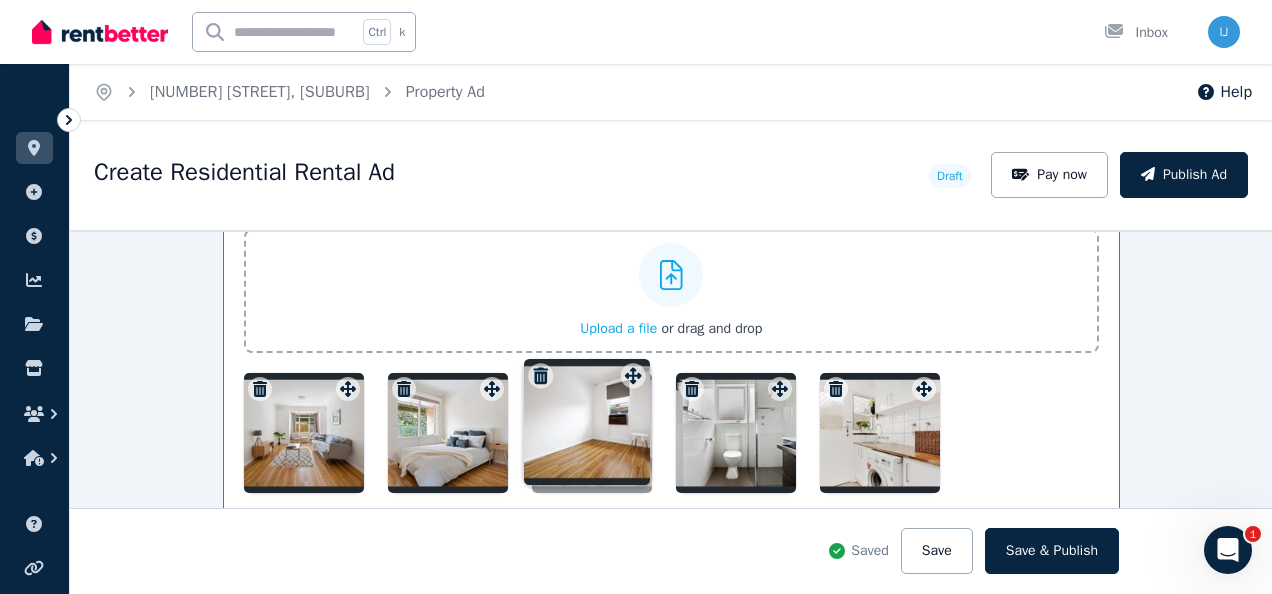 click on "Photos Upload a file   or drag and drop Uploaded   " image9.jpg " Uploaded   " image8.jpg " Uploaded   " image10.jpg " Uploaded   " image7.jpg "
To pick up a draggable item, press the space bar.
While dragging, use the arrow keys to move the item.
Press space again to drop the item in its new position, or press escape to cancel.
Draggable item [UUID] was moved over droppable area [UUID]." at bounding box center [671, 341] 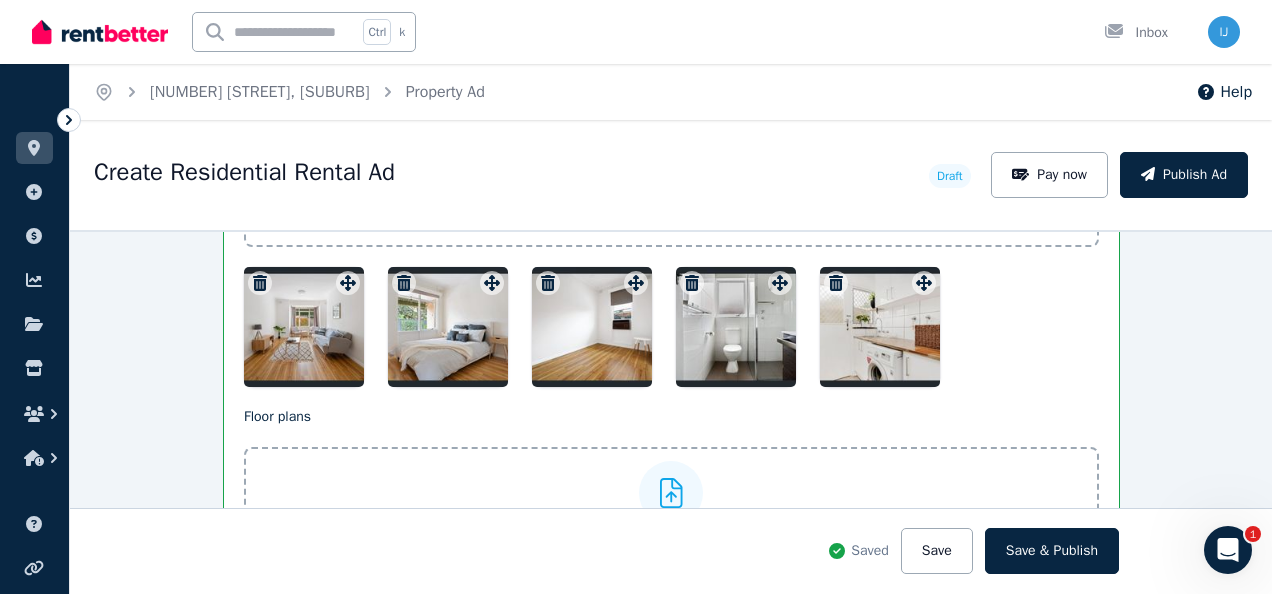 scroll, scrollTop: 2768, scrollLeft: 0, axis: vertical 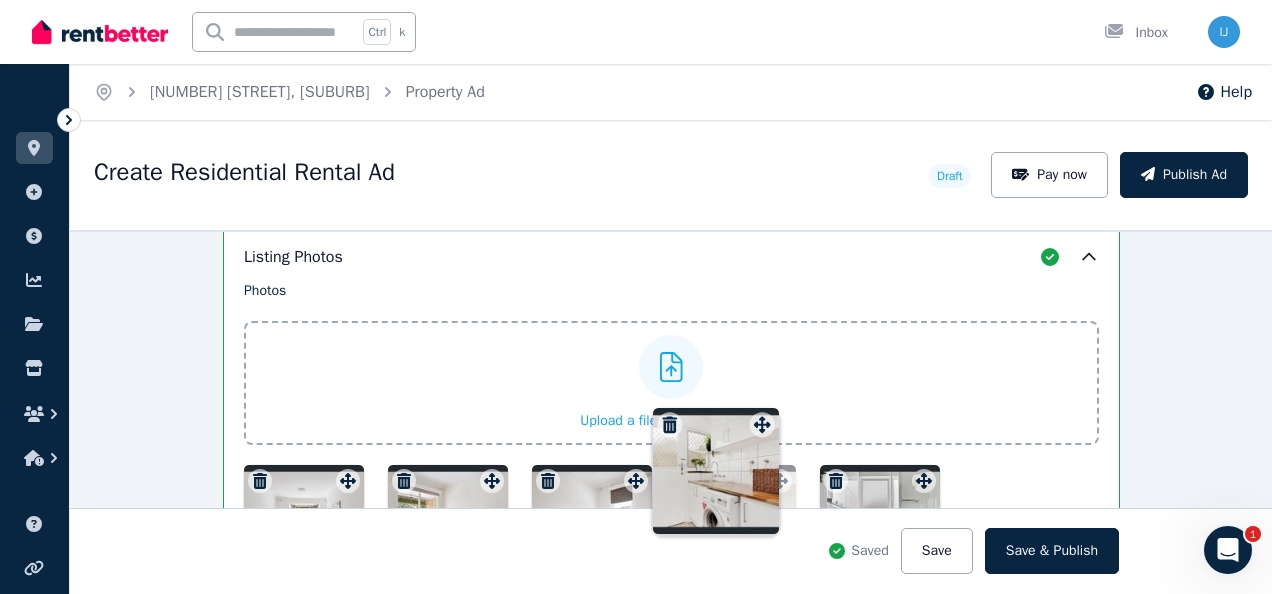 drag, startPoint x: 918, startPoint y: 262, endPoint x: 768, endPoint y: 437, distance: 230.48862 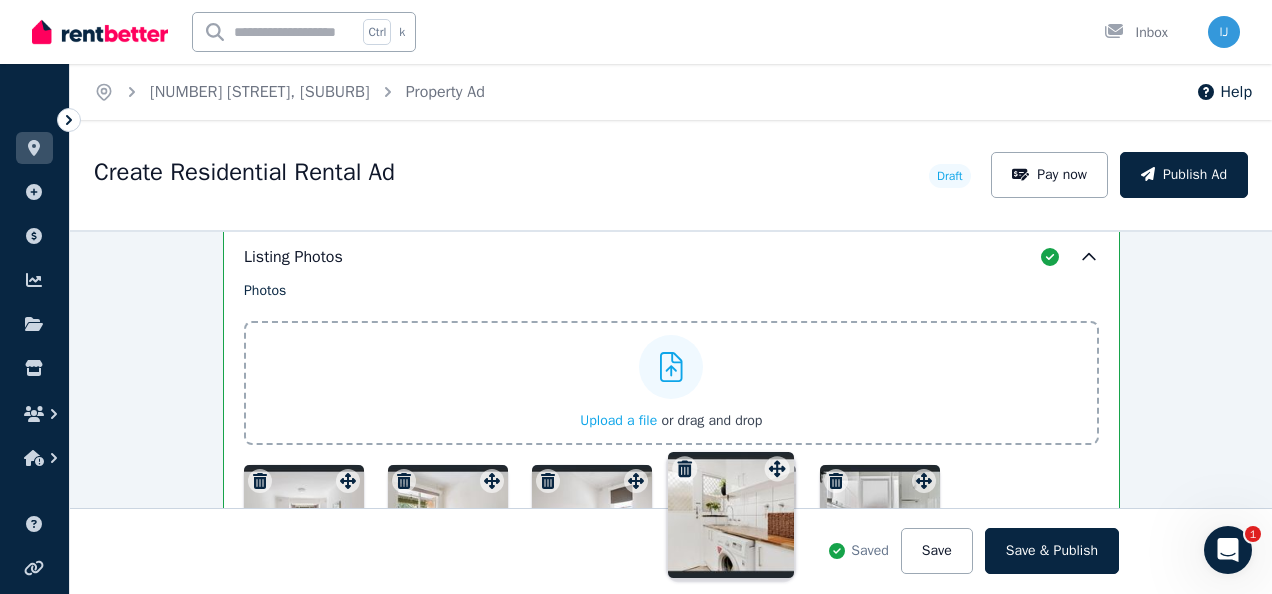 click on "Photos Upload a file   or drag and drop Uploaded   " image9.jpg " Uploaded   " image8.jpg " Uploaded   " image10.jpg " Uploaded   " image7.jpg "
To pick up a draggable item, press the space bar.
While dragging, use the arrow keys to move the item.
Press space again to drop the item in its new position, or press escape to cancel.
Draggable item [UUID] was moved over droppable area [UUID]." at bounding box center [671, 433] 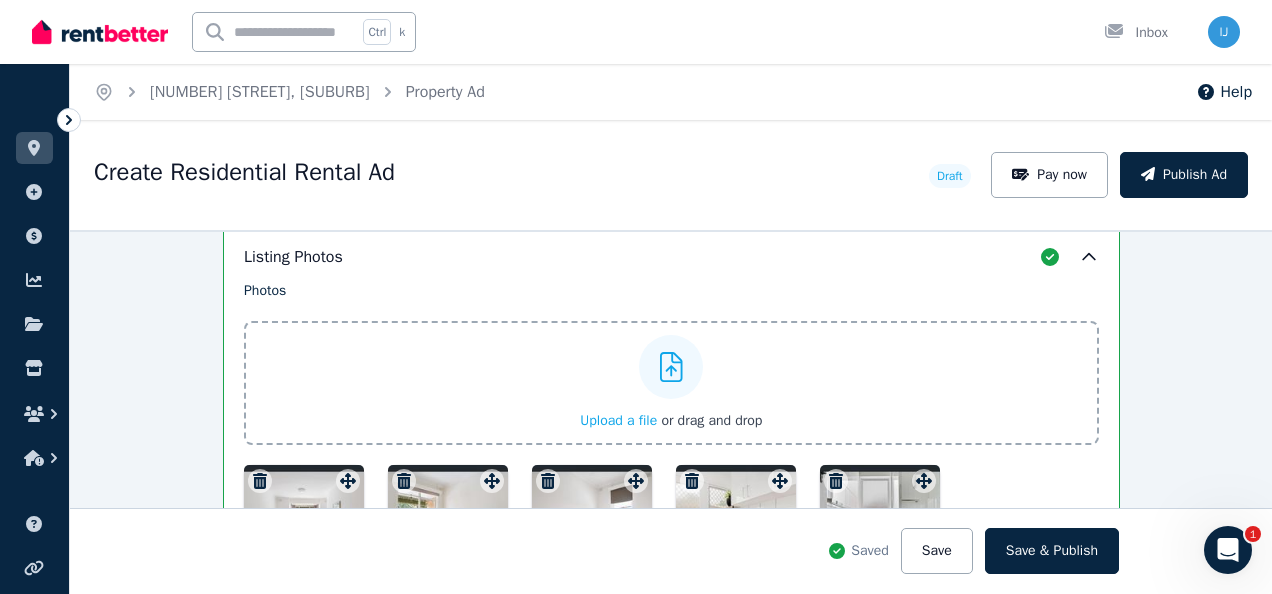 click at bounding box center [671, 367] 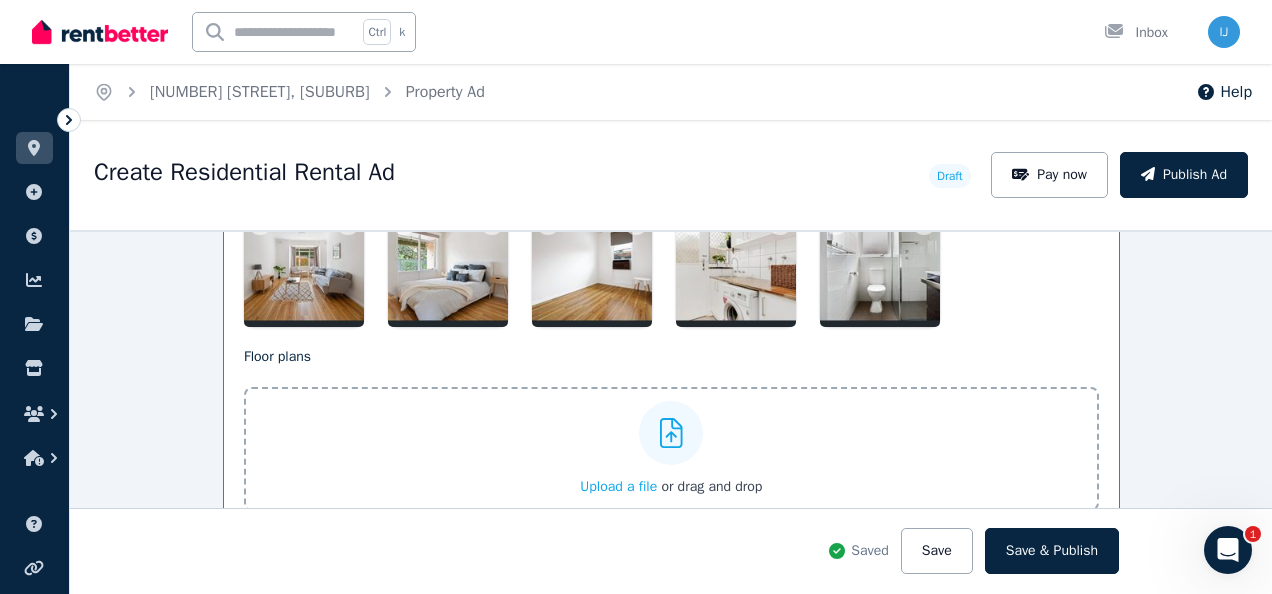 scroll, scrollTop: 2850, scrollLeft: 0, axis: vertical 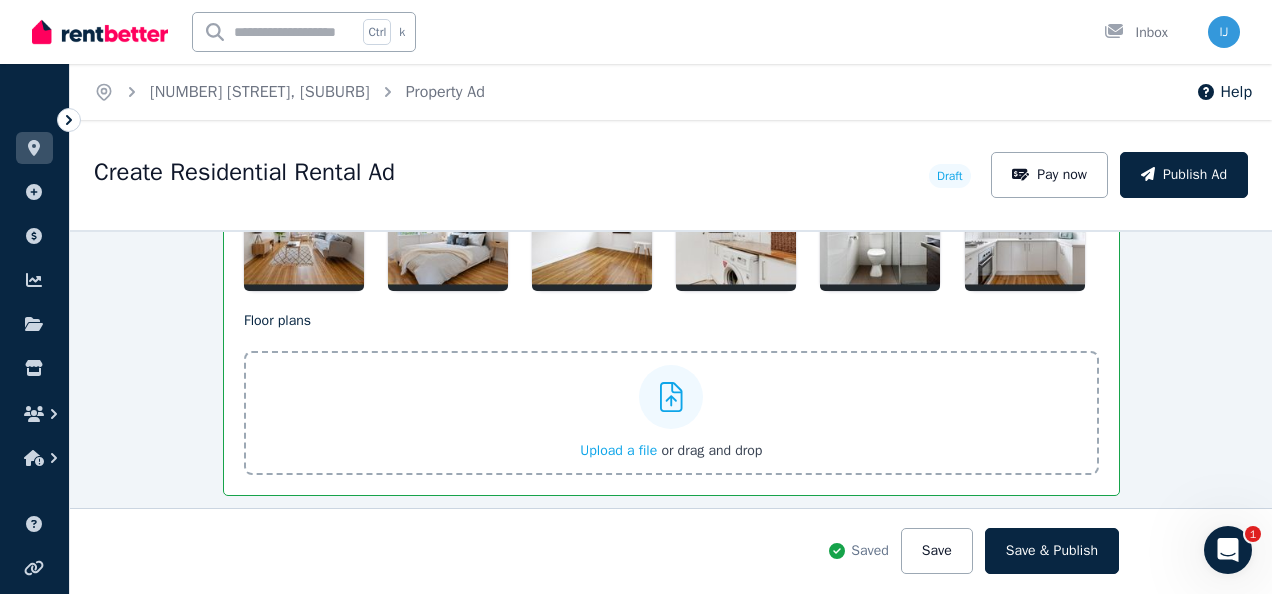 drag, startPoint x: 1052, startPoint y: 290, endPoint x: 1054, endPoint y: 309, distance: 19.104973 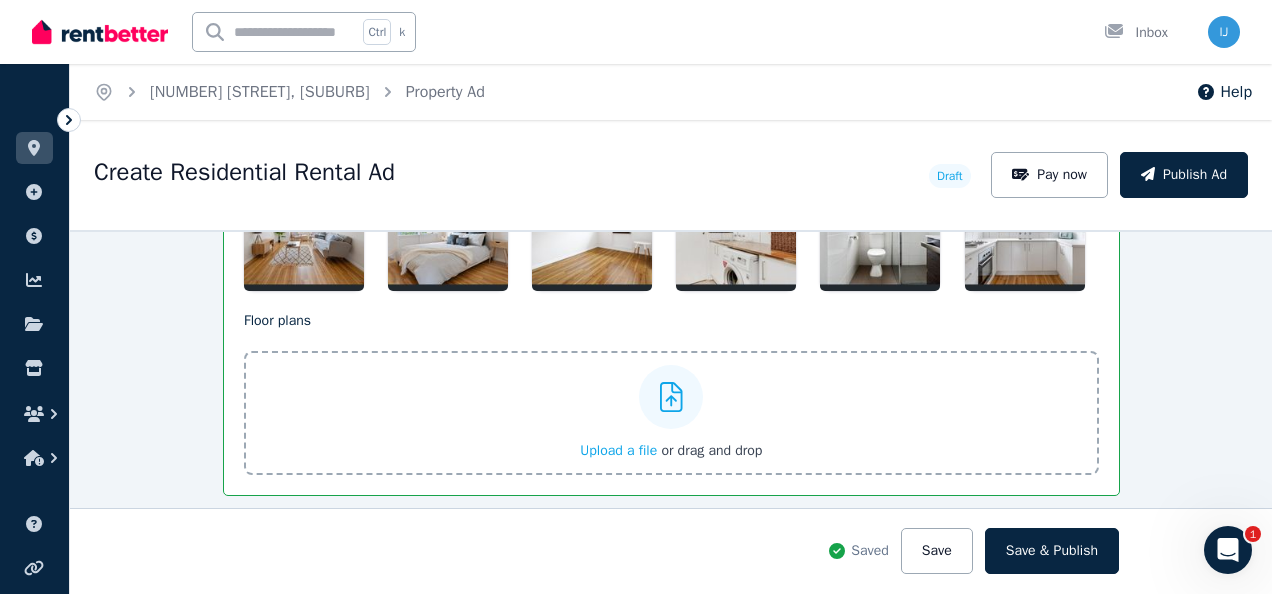 click at bounding box center [1025, 231] 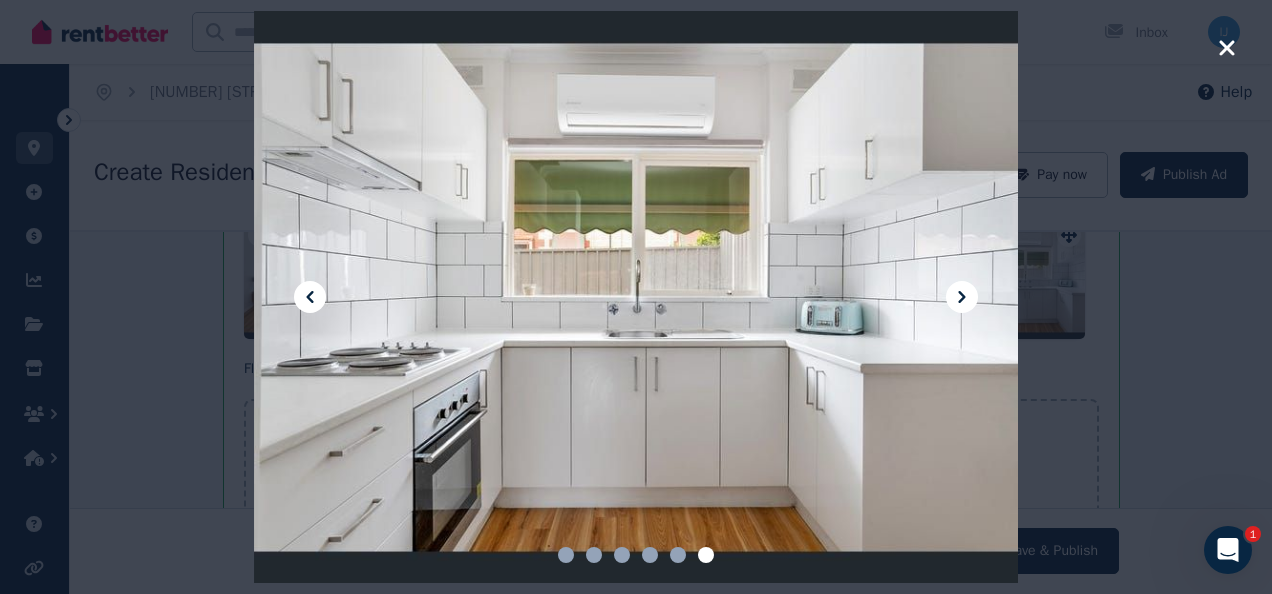 click 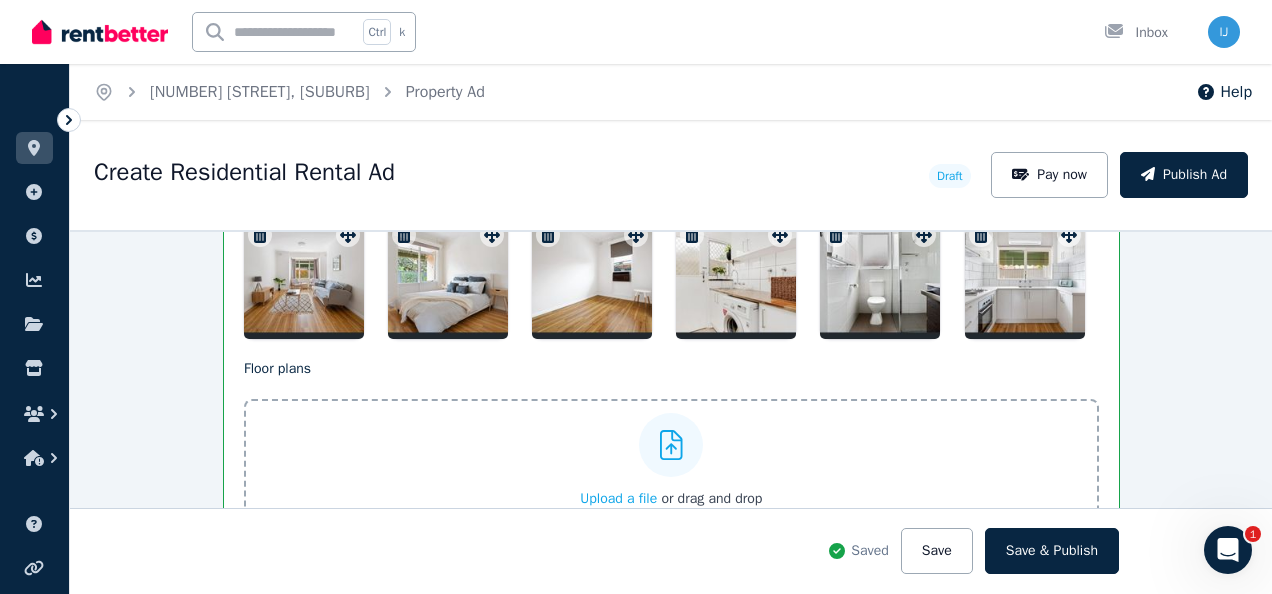 drag, startPoint x: 1011, startPoint y: 268, endPoint x: 1220, endPoint y: 317, distance: 214.66719 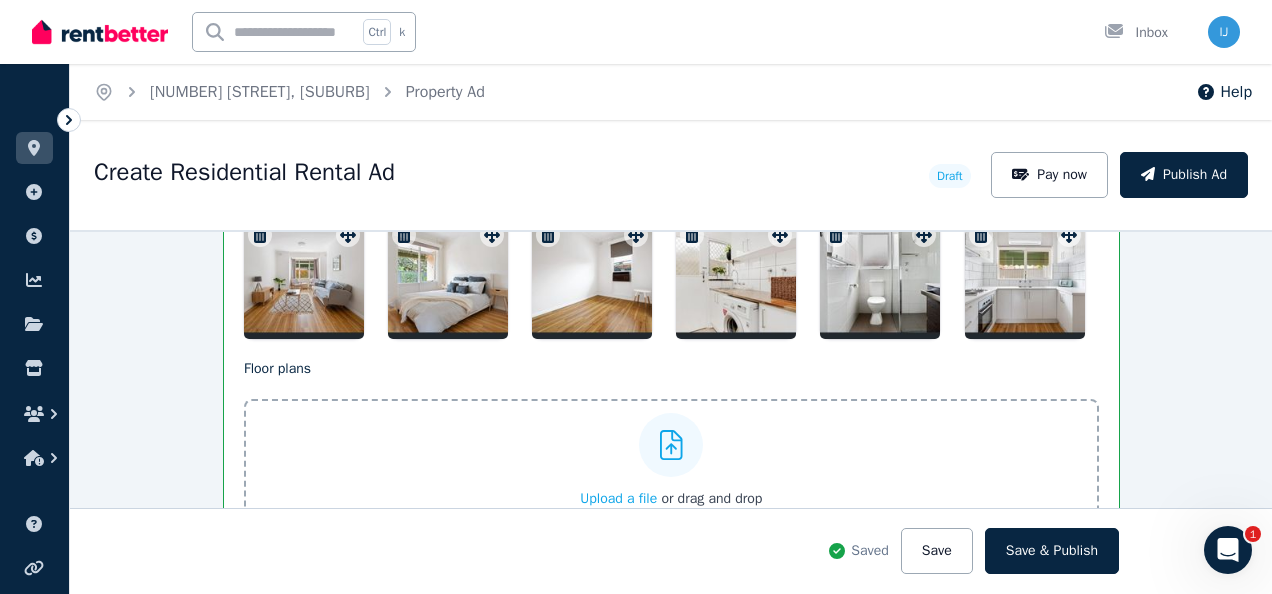 click on "**********" at bounding box center (671, 412) 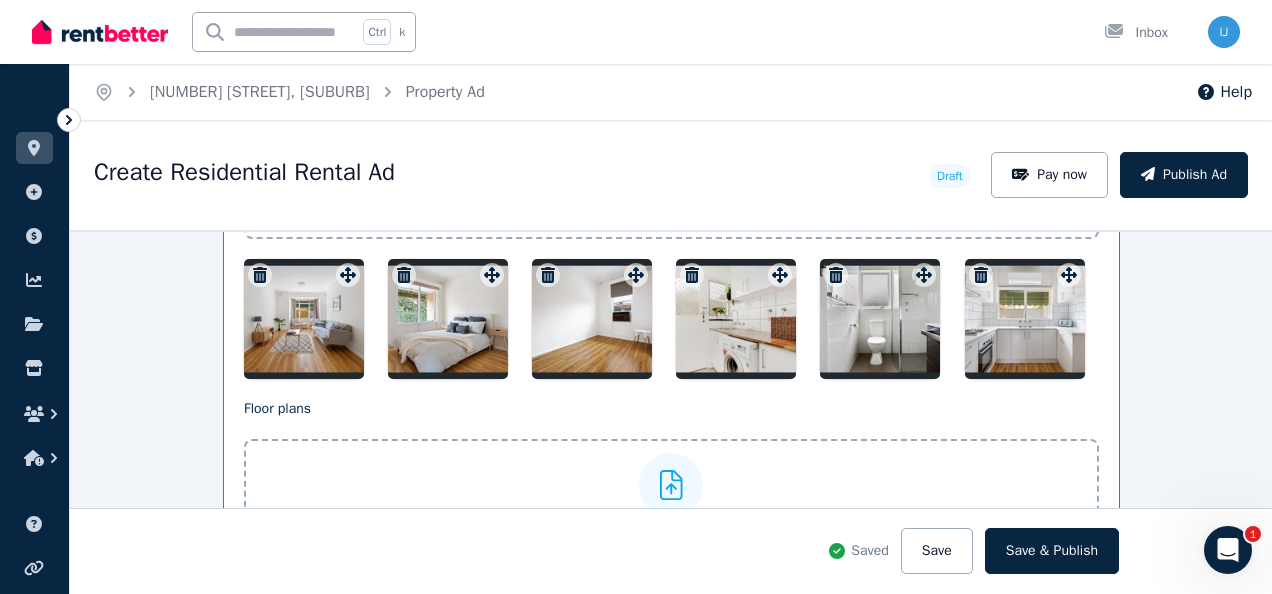 scroll, scrollTop: 2736, scrollLeft: 0, axis: vertical 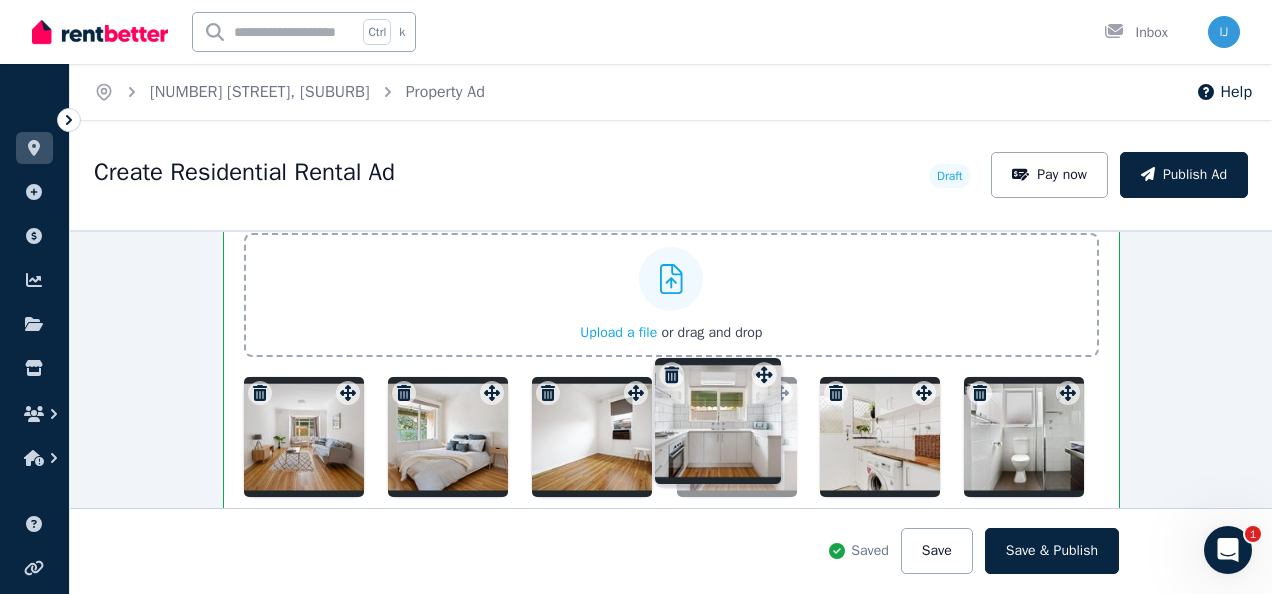 drag, startPoint x: 1063, startPoint y: 292, endPoint x: 764, endPoint y: 362, distance: 307.0847 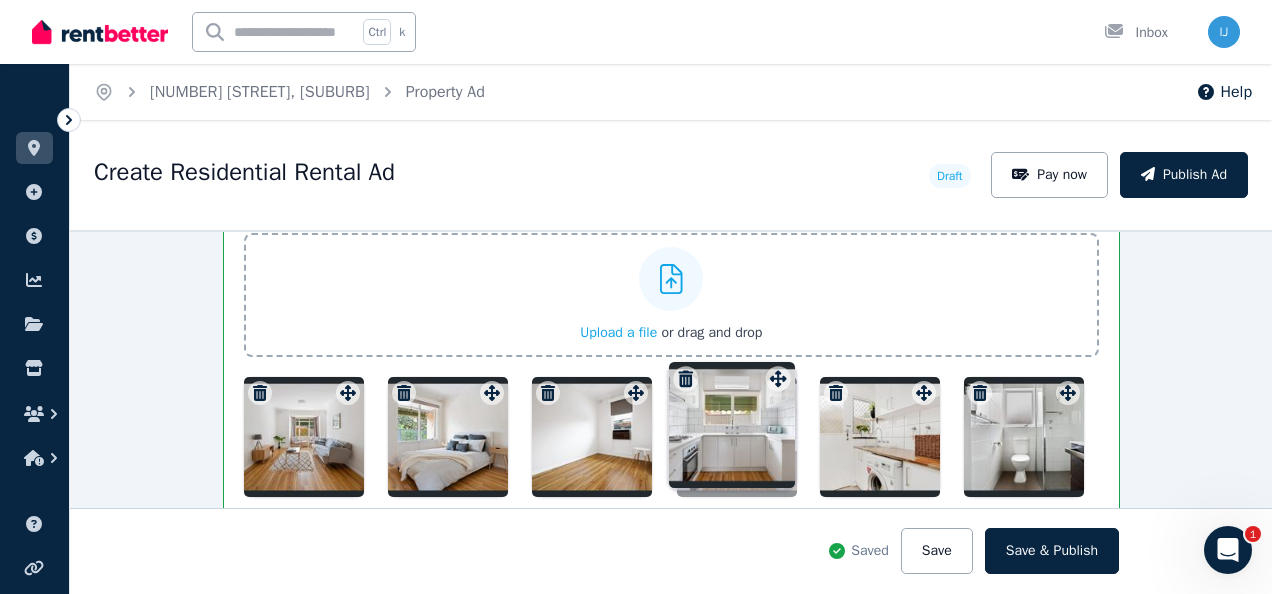 click on "Photos Upload a file   or drag and drop Uploaded   " image9.jpg " Uploaded   " image8.jpg " Uploaded   " image10.jpg " Uploaded   " image7.jpg " Uploaded   " image3.jpg "
To pick up a draggable item, press the space bar.
While dragging, use the arrow keys to move the item.
Press space again to drop the item in its new position, or press escape to cancel.
Draggable item [UUID] was moved over droppable area [UUID]." at bounding box center (671, 345) 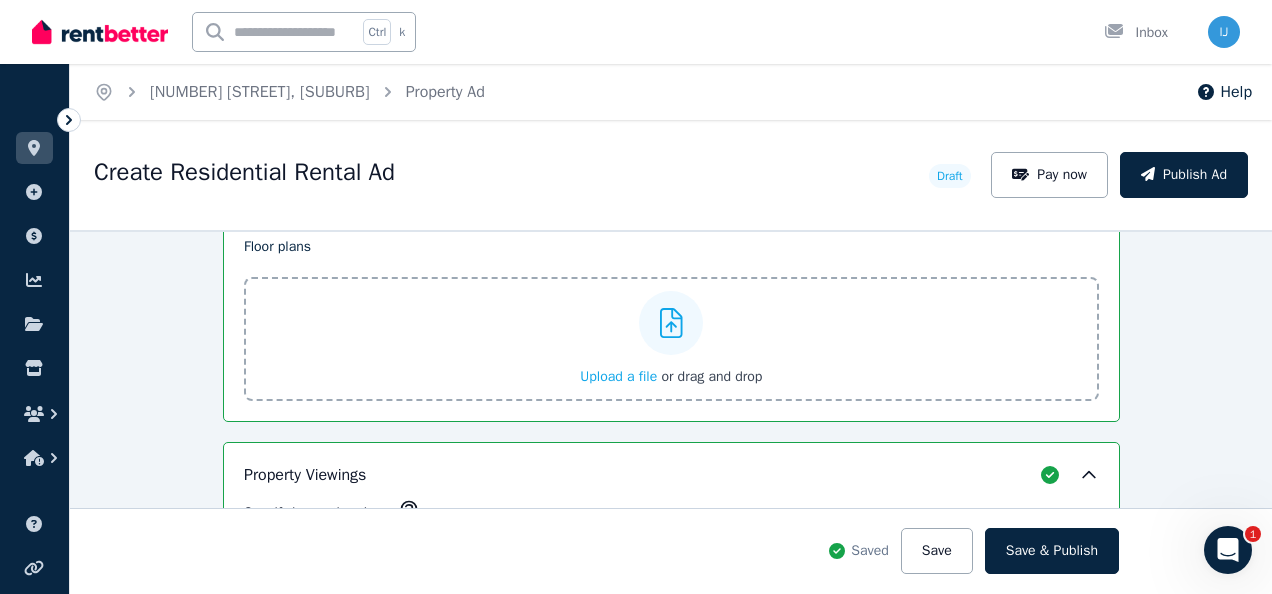 scroll, scrollTop: 2871, scrollLeft: 0, axis: vertical 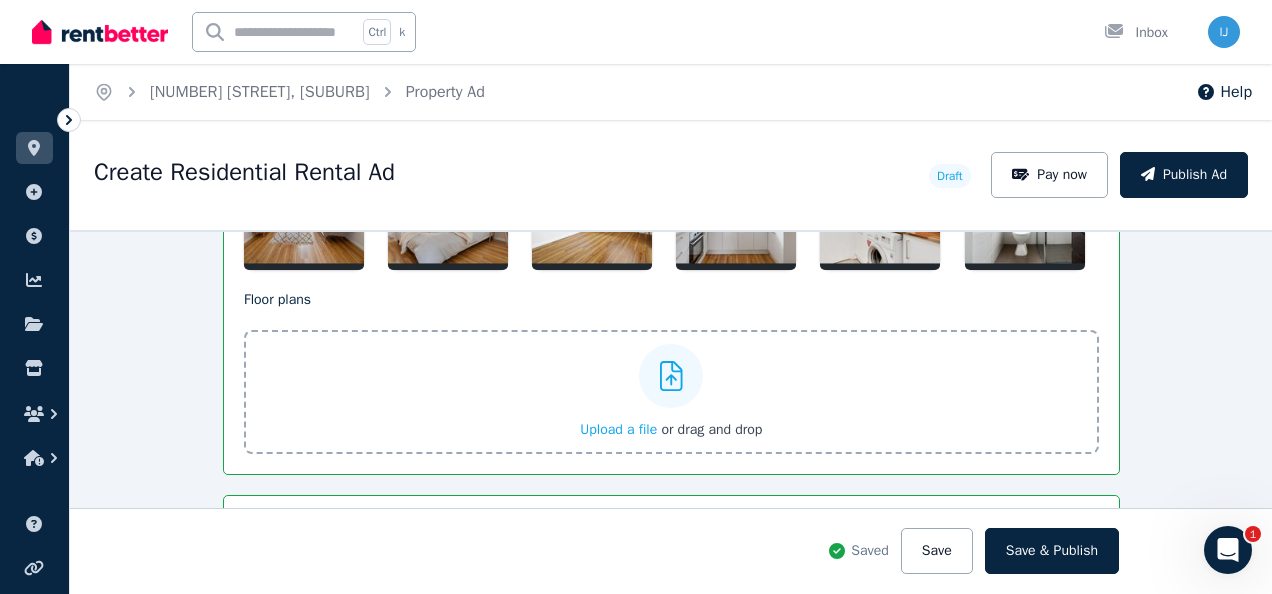 click 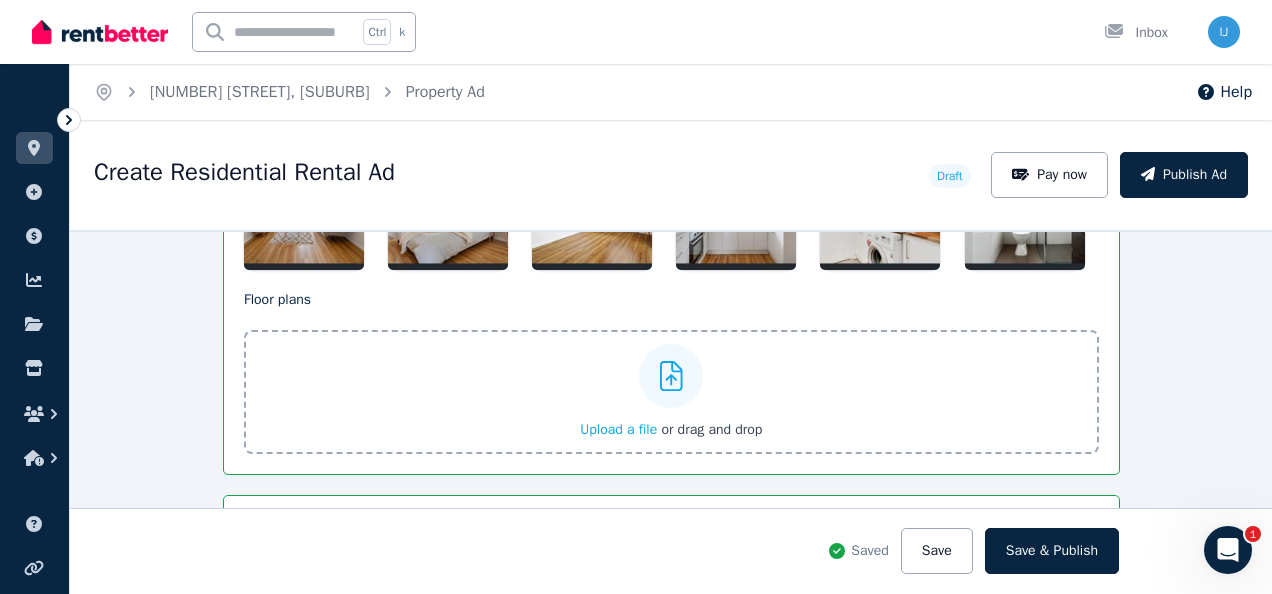 click on "Upload a file   or drag and drop" at bounding box center (0, 0) 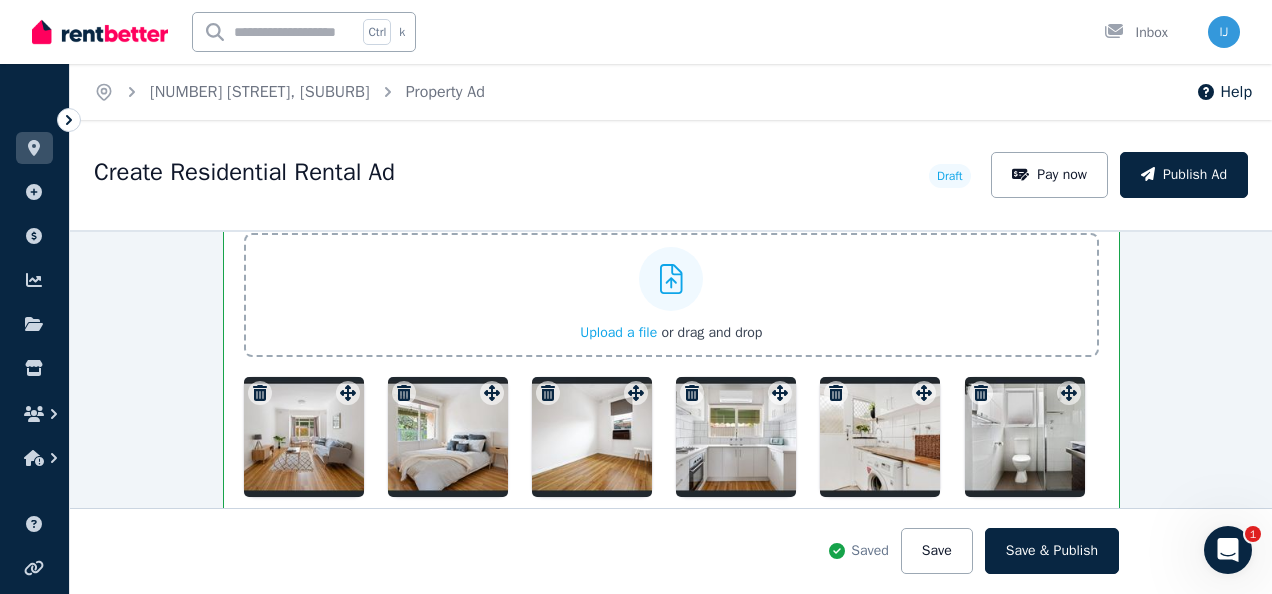 scroll, scrollTop: 2618, scrollLeft: 0, axis: vertical 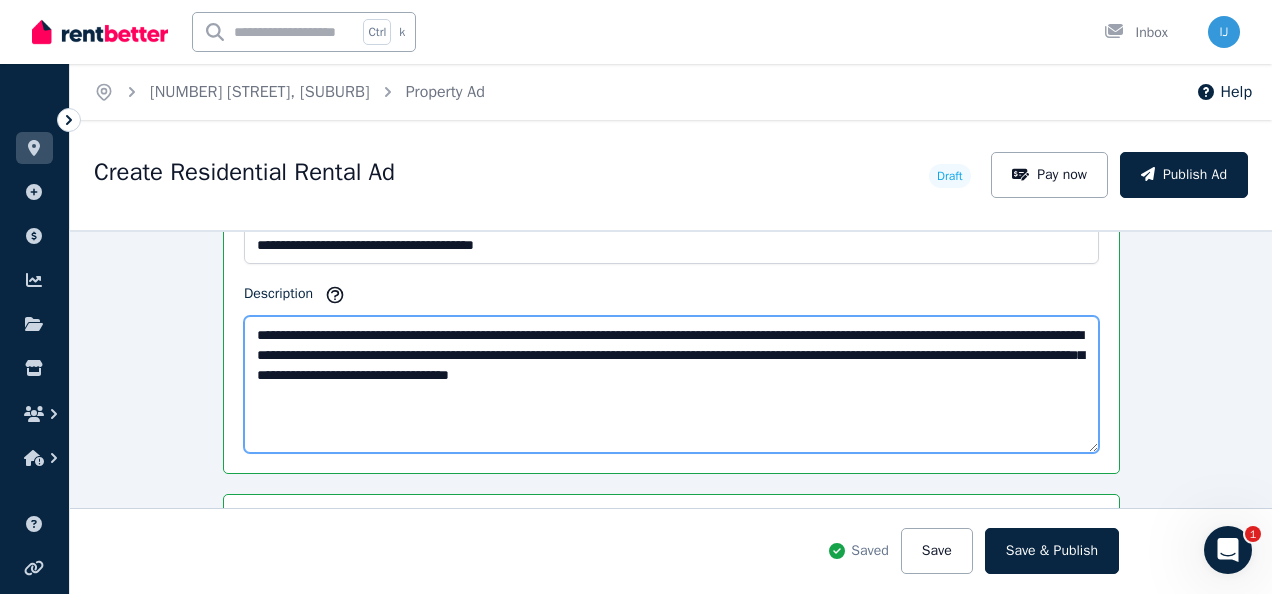 click on "**********" at bounding box center (671, 384) 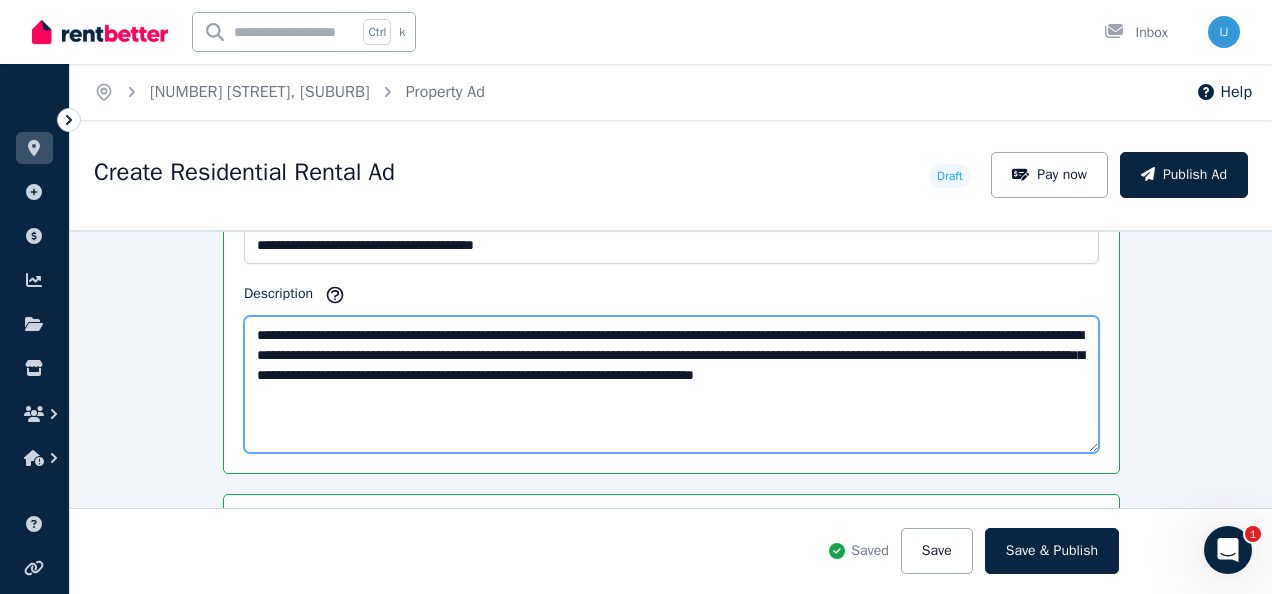 click on "**********" at bounding box center (671, 384) 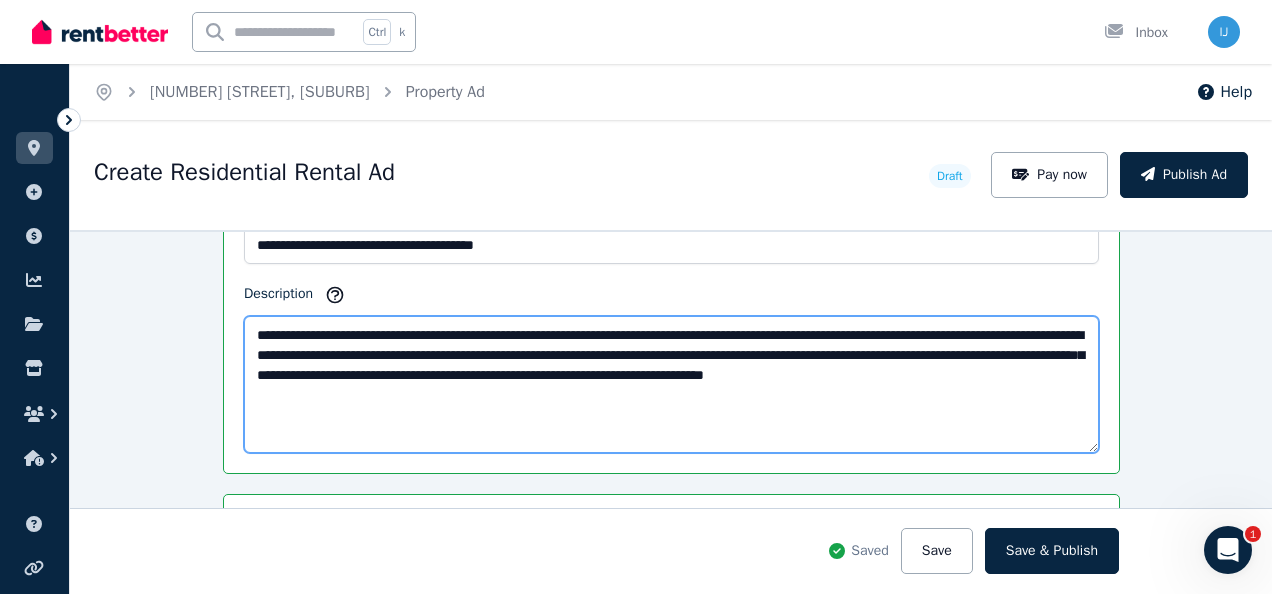 click on "**********" at bounding box center [671, 384] 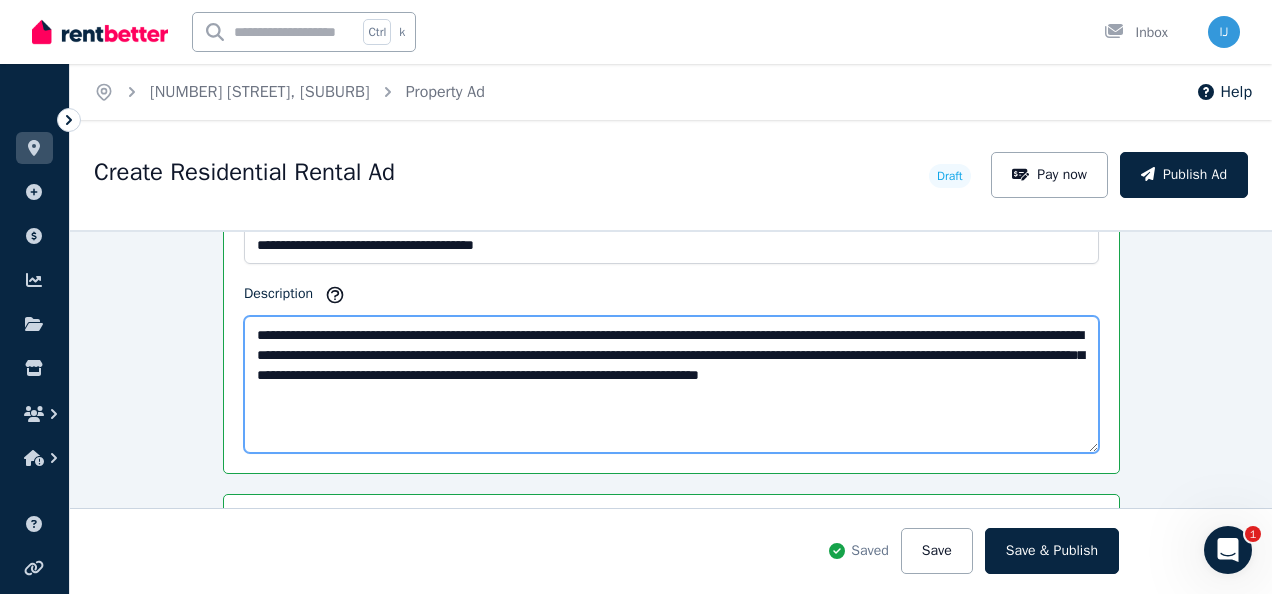 click on "**********" at bounding box center [671, 384] 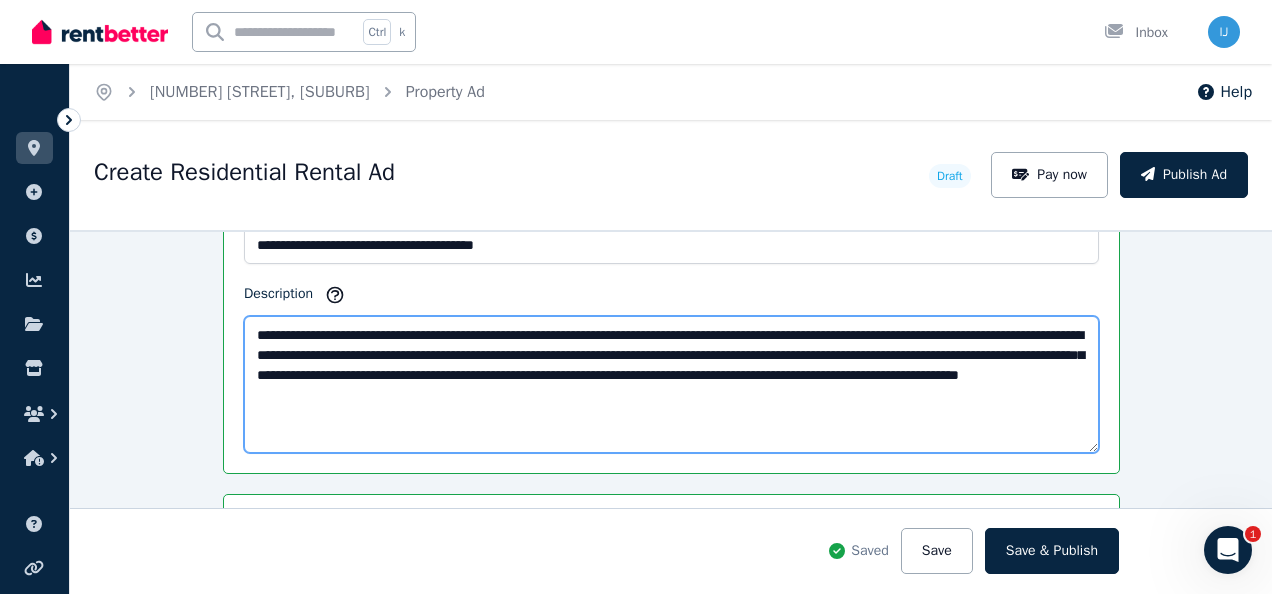 click on "**********" at bounding box center [671, 384] 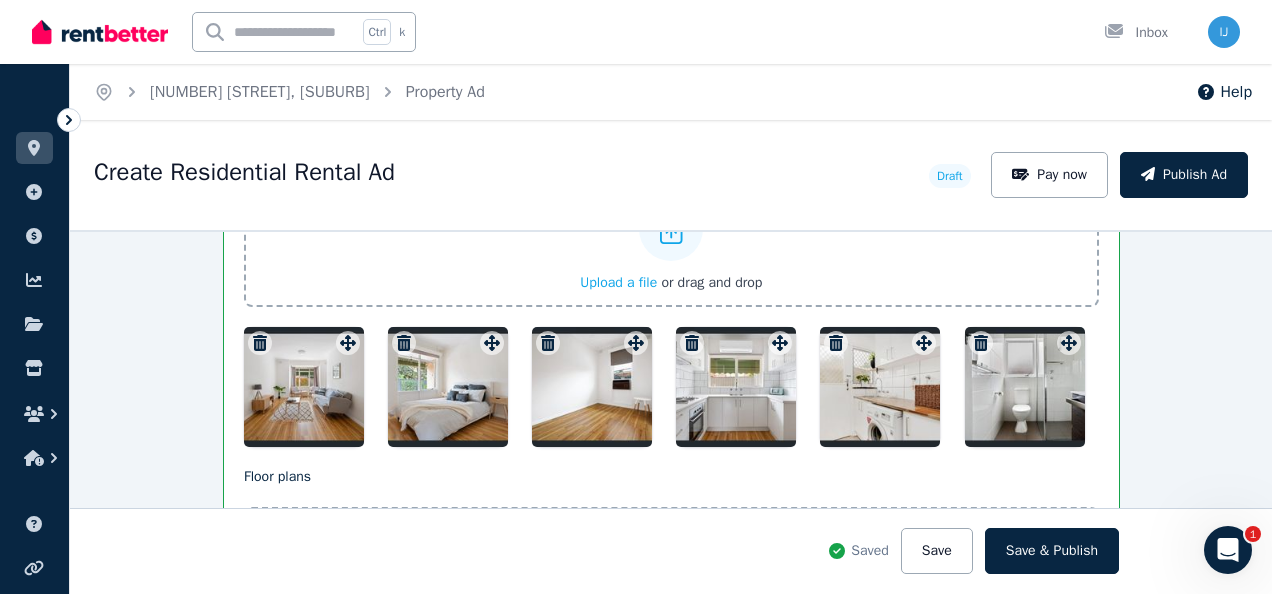 scroll, scrollTop: 2734, scrollLeft: 0, axis: vertical 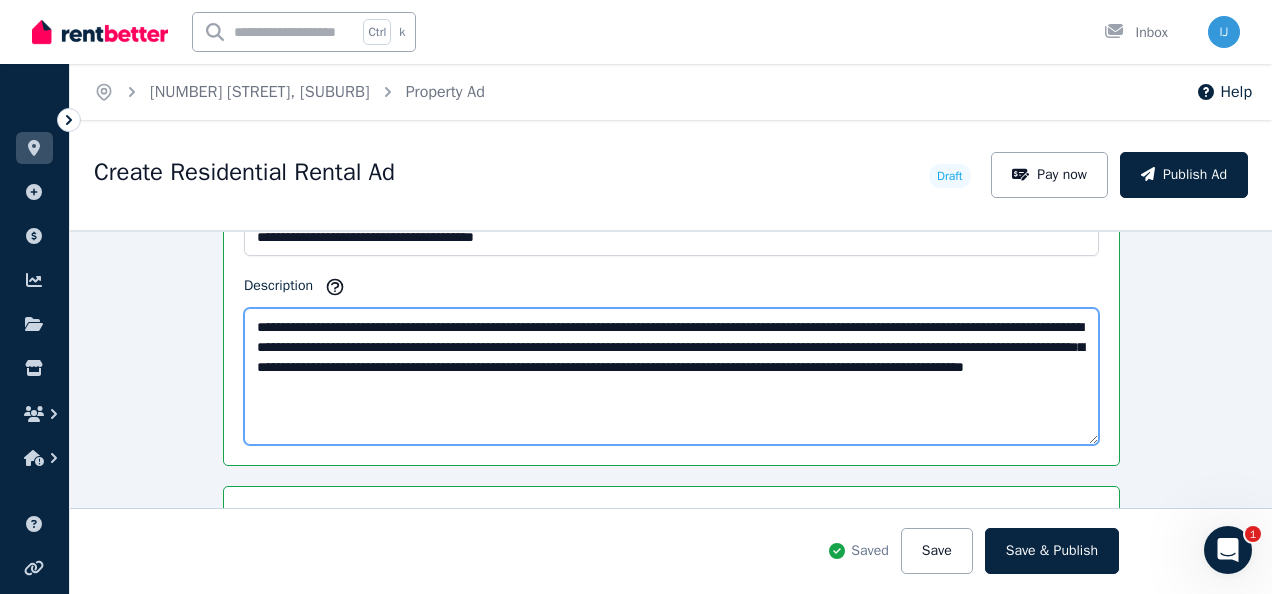 click on "**********" at bounding box center [671, 376] 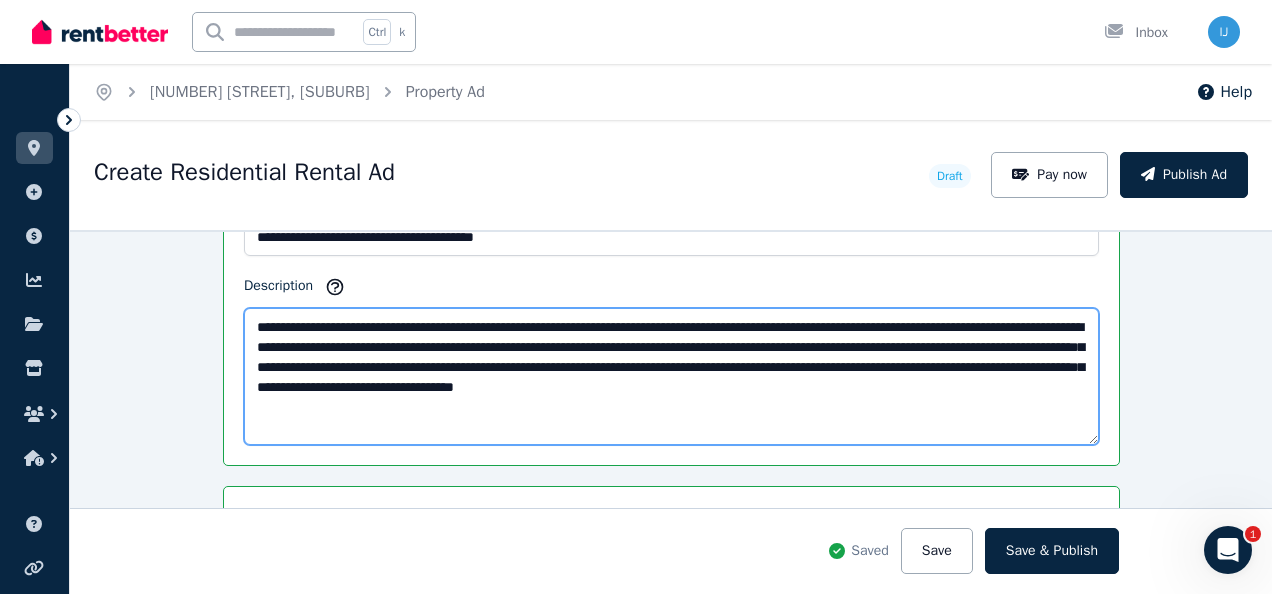 click on "**********" at bounding box center (671, 376) 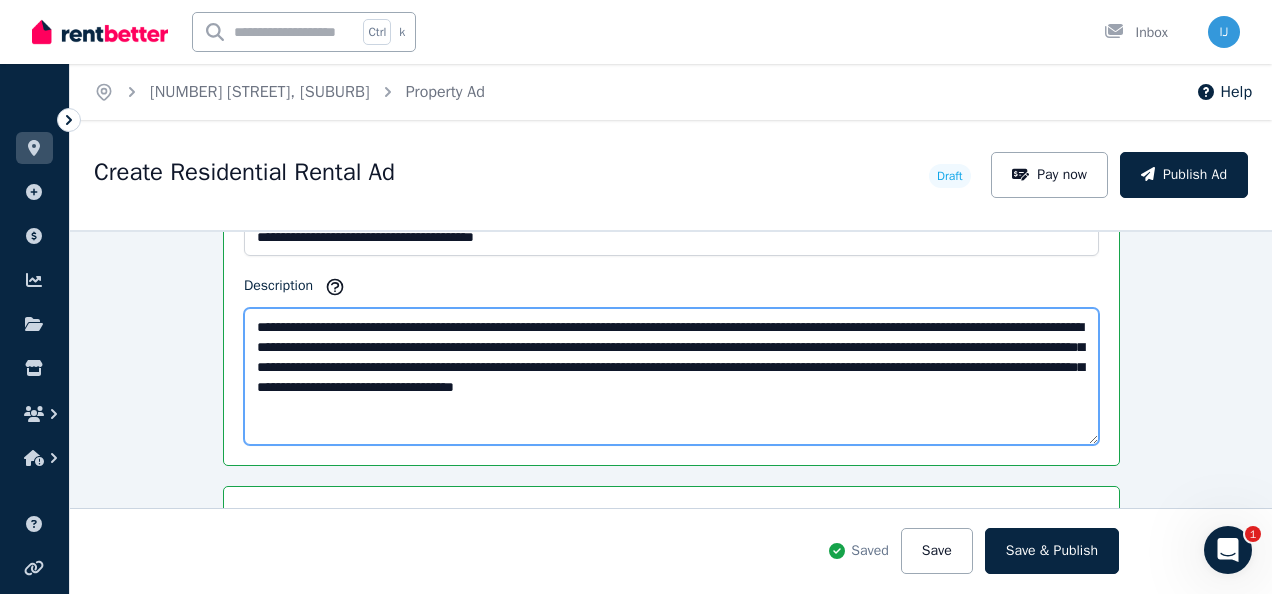 scroll, scrollTop: 1438, scrollLeft: 0, axis: vertical 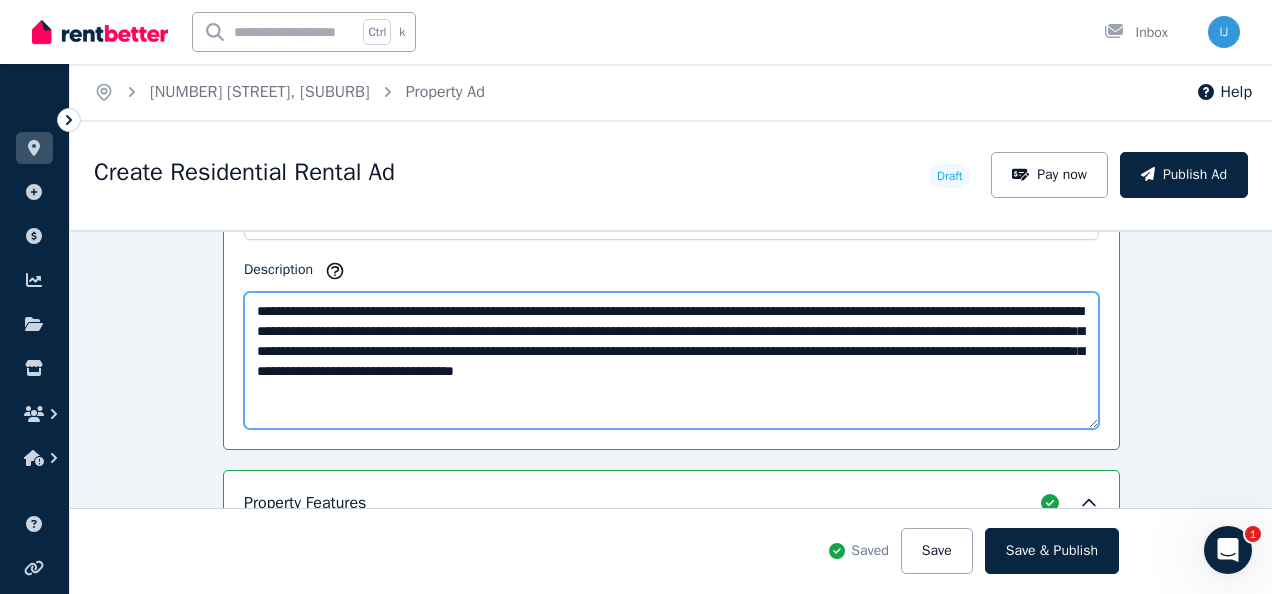 click on "**********" at bounding box center [671, 360] 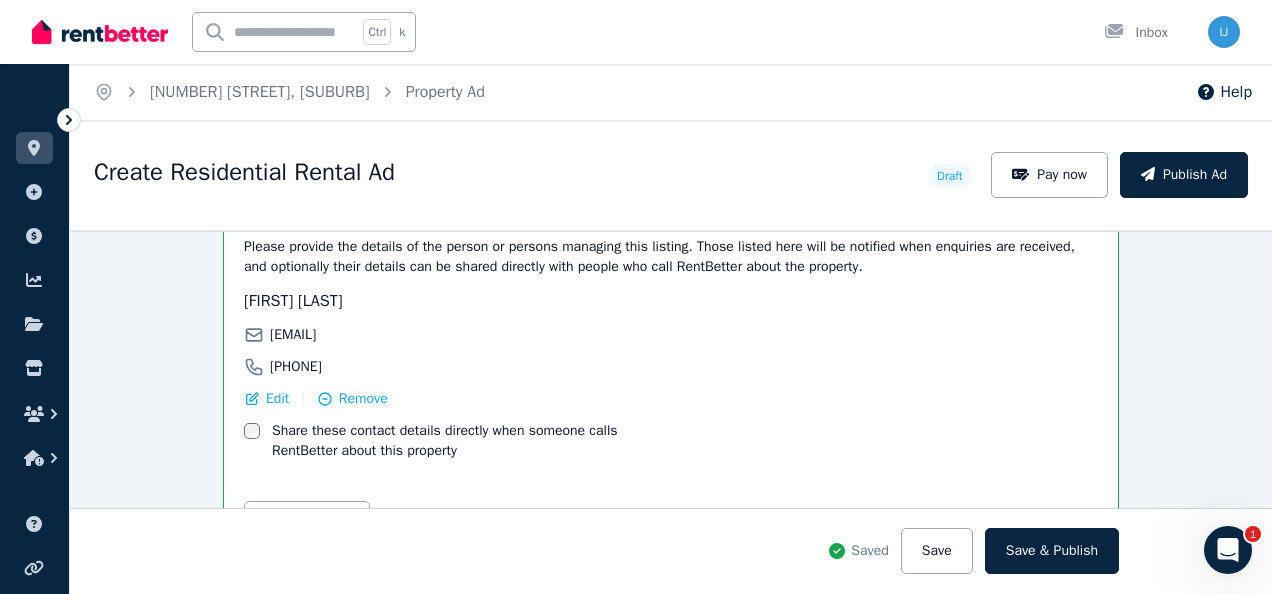 scroll, scrollTop: 3554, scrollLeft: 0, axis: vertical 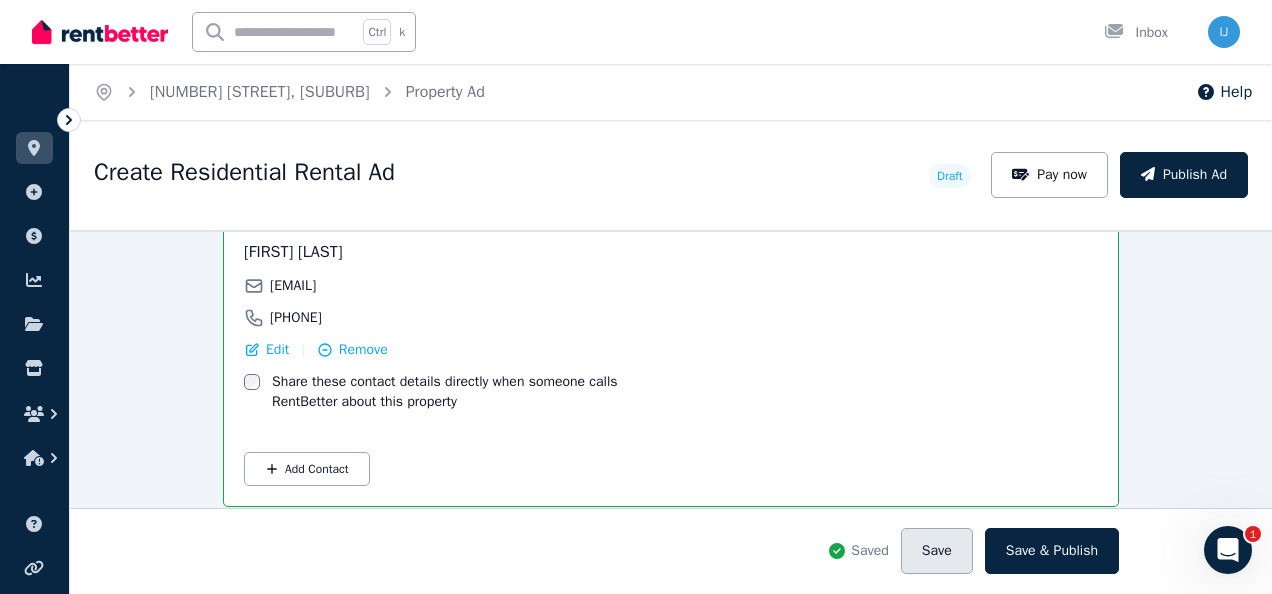 click on "Save" at bounding box center (937, 551) 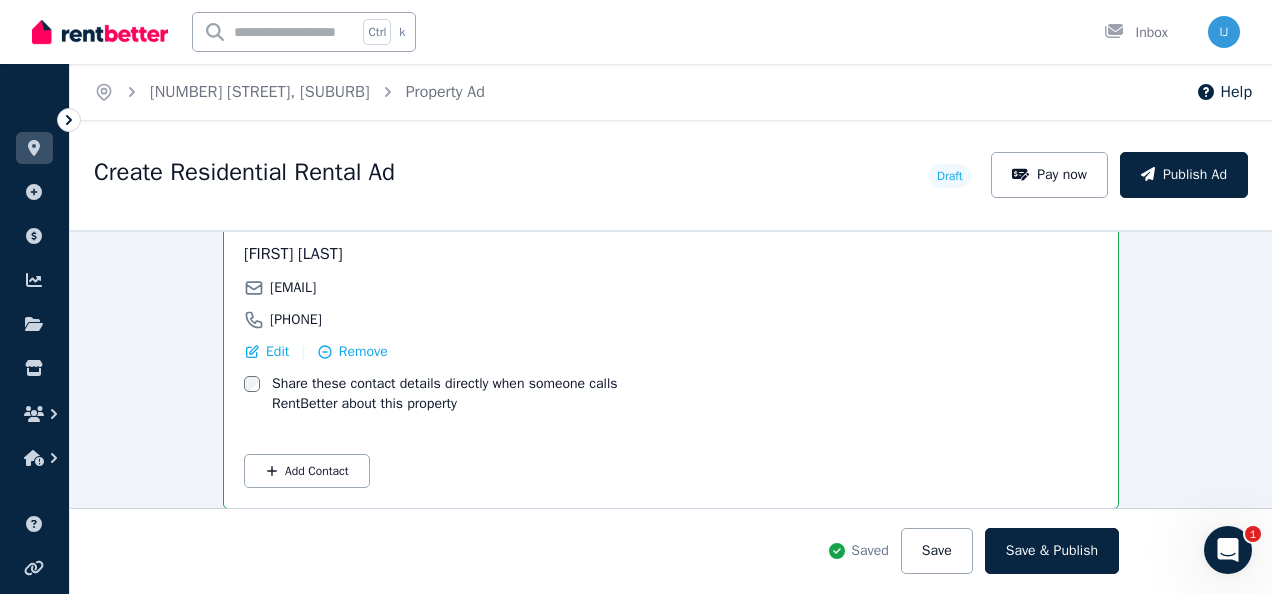 scroll, scrollTop: 3554, scrollLeft: 0, axis: vertical 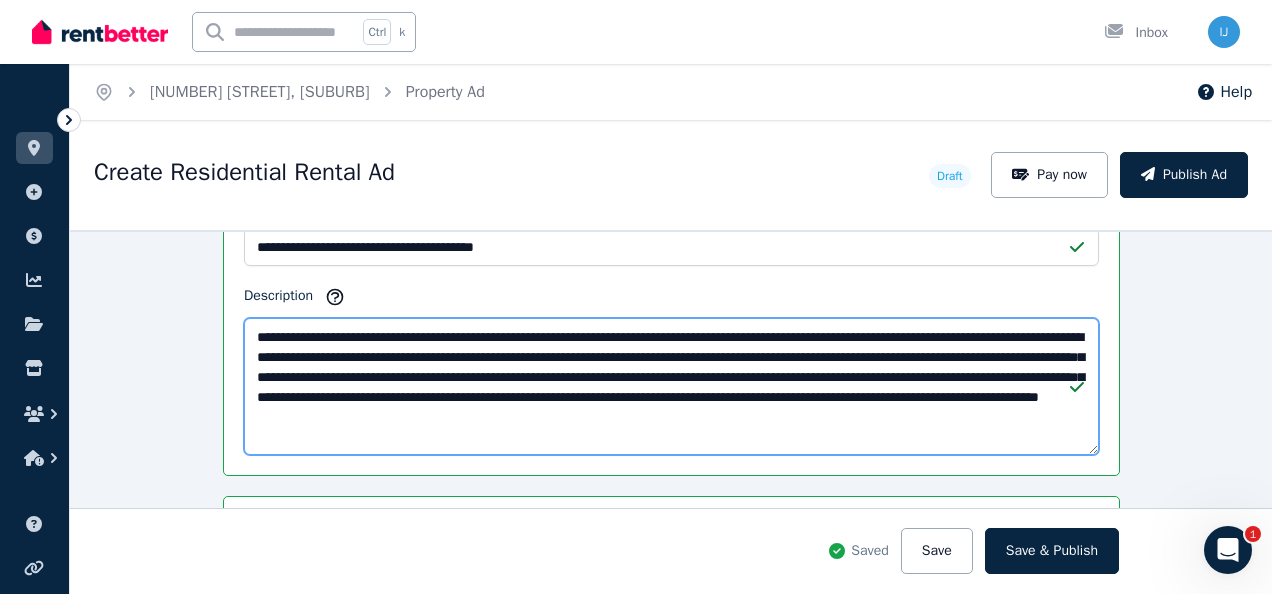 click on "**********" at bounding box center [671, 386] 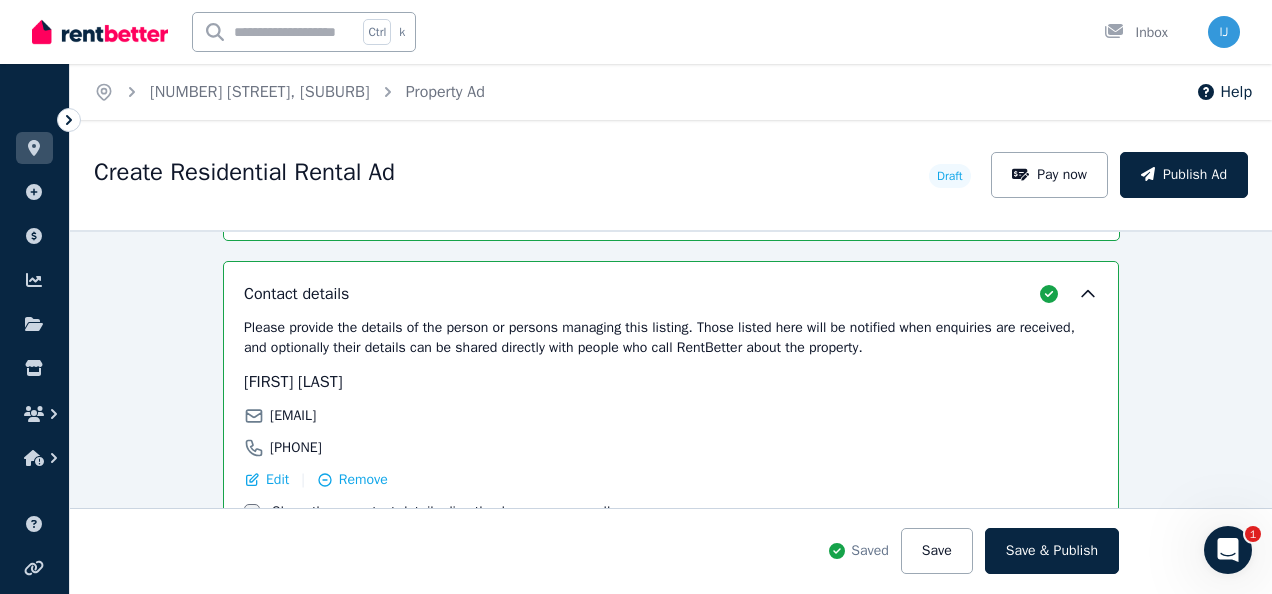 scroll, scrollTop: 3554, scrollLeft: 0, axis: vertical 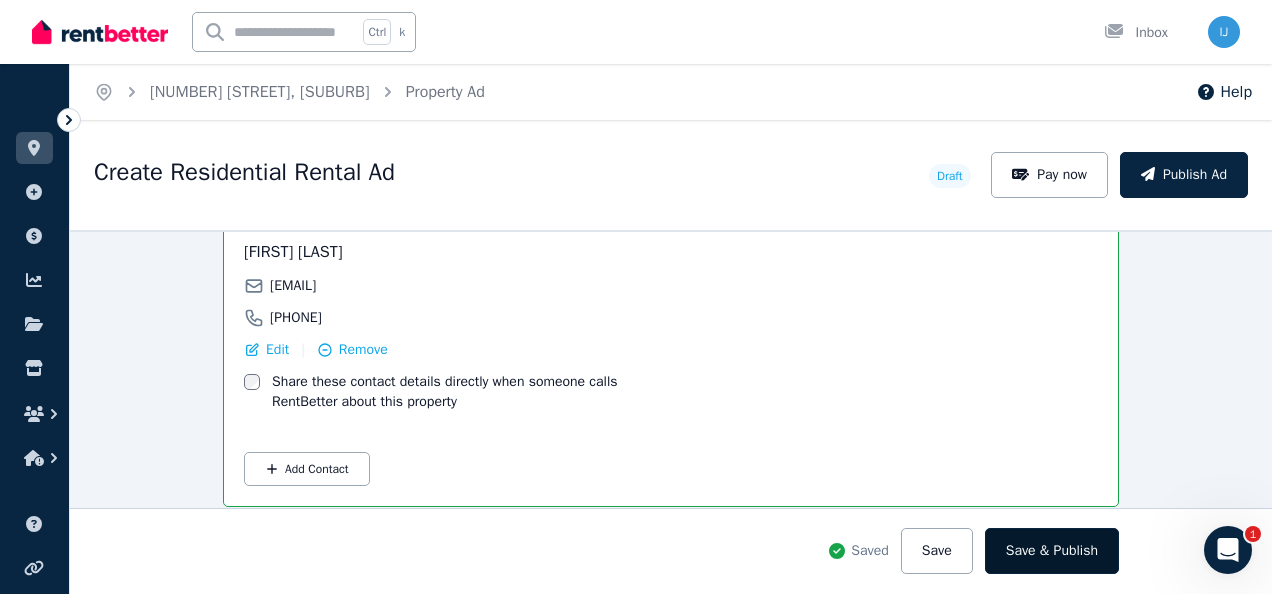 type on "**********" 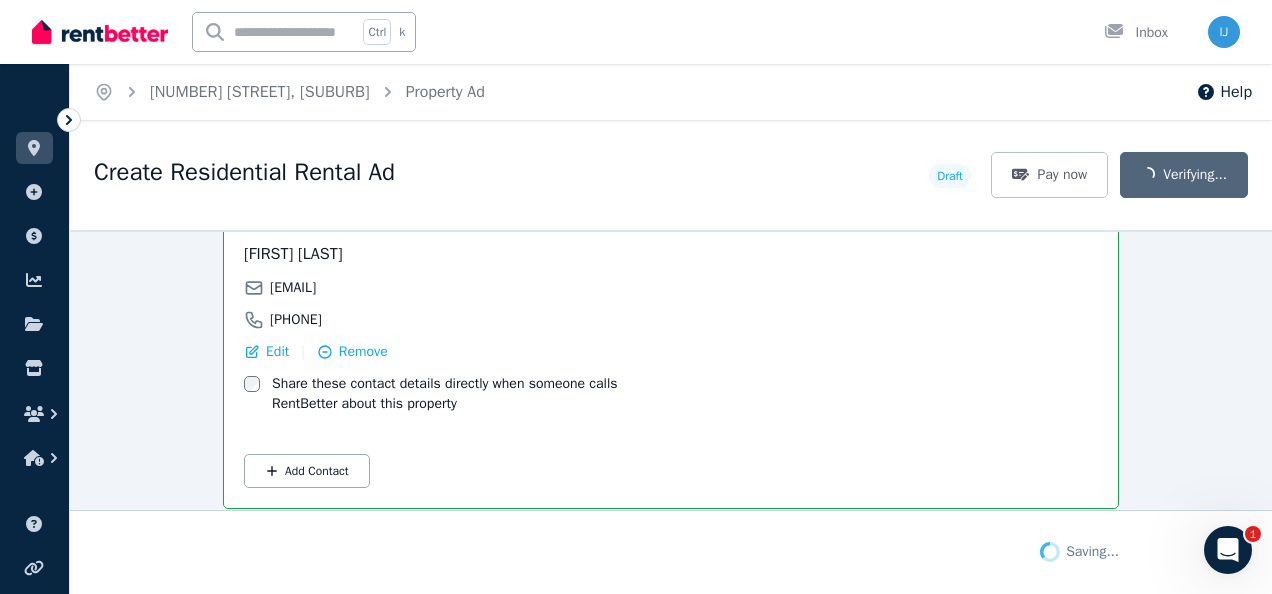 scroll, scrollTop: 3554, scrollLeft: 0, axis: vertical 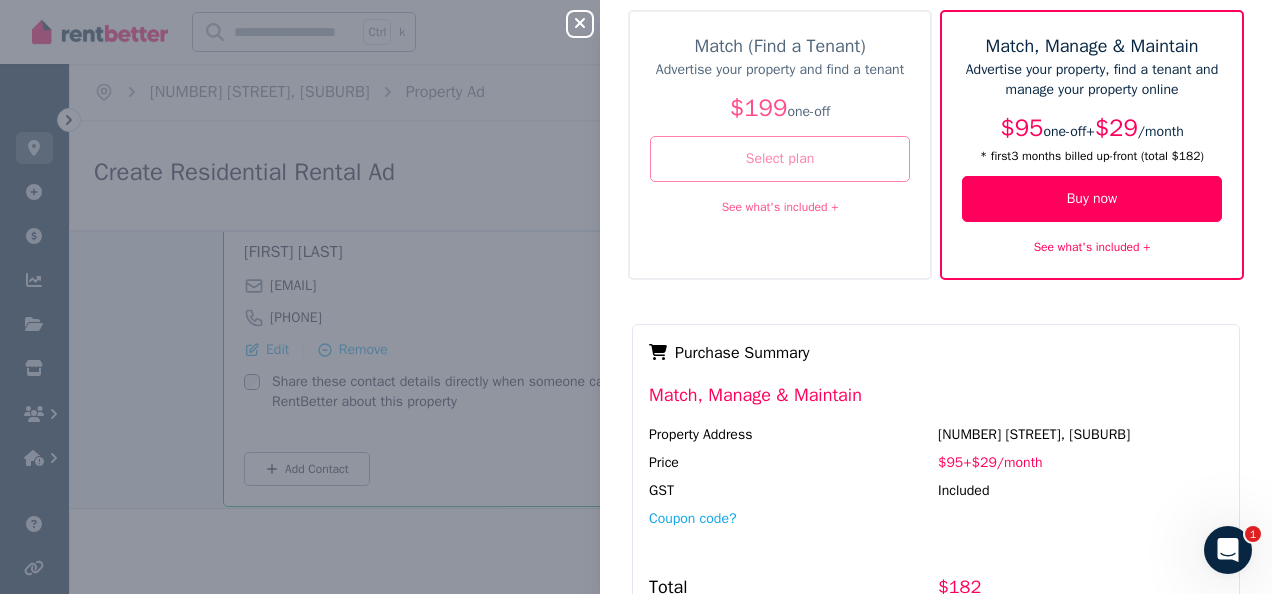 click on "Select plan" at bounding box center (780, 159) 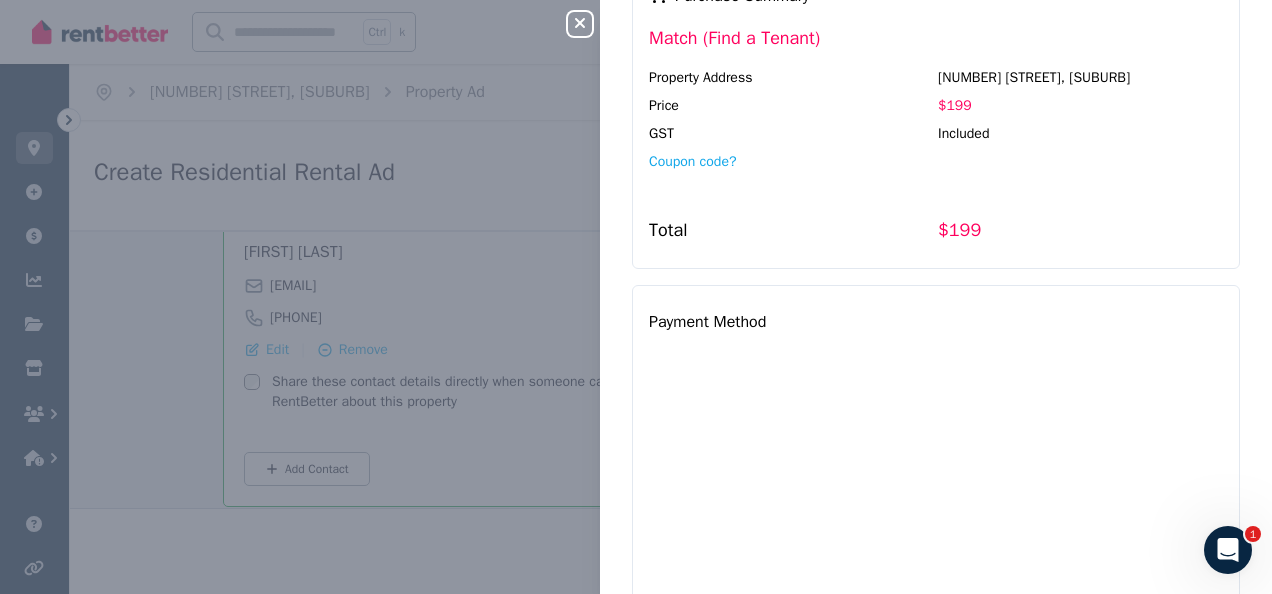 scroll, scrollTop: 456, scrollLeft: 0, axis: vertical 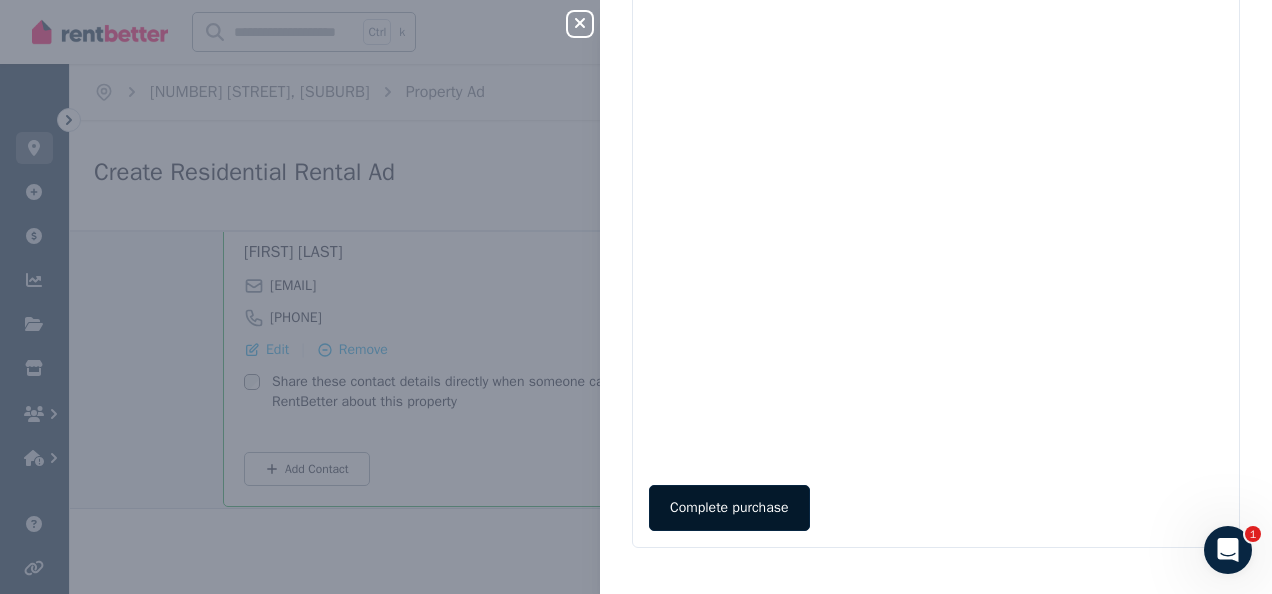 click on "Complete purchase" at bounding box center [729, 508] 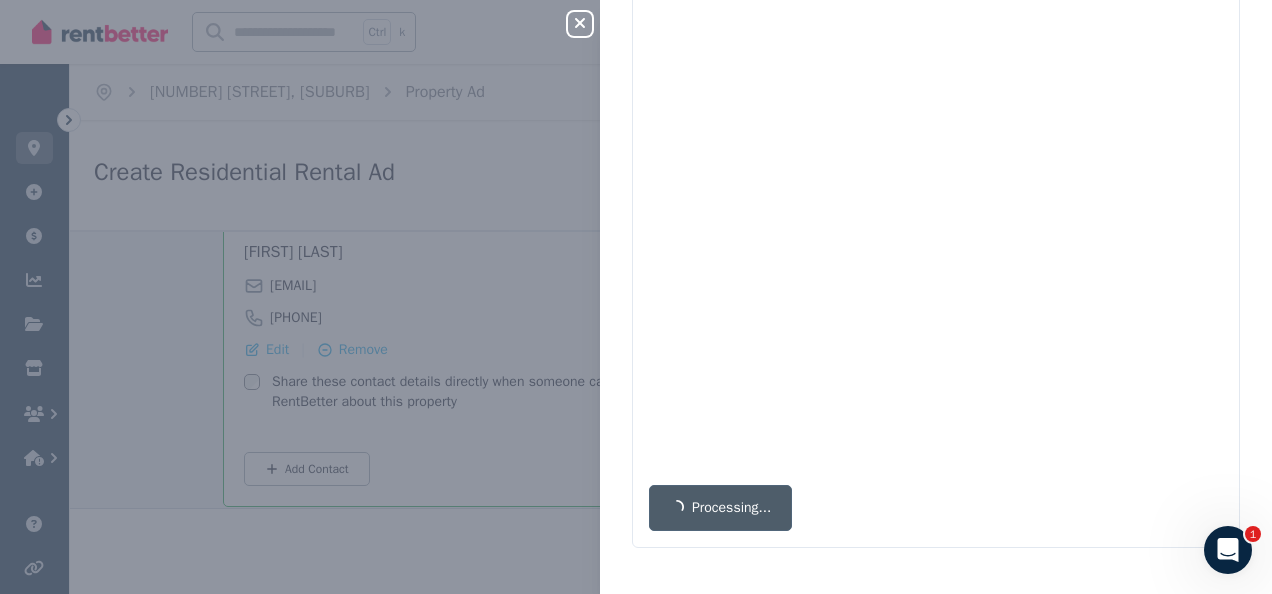 scroll, scrollTop: 0, scrollLeft: 0, axis: both 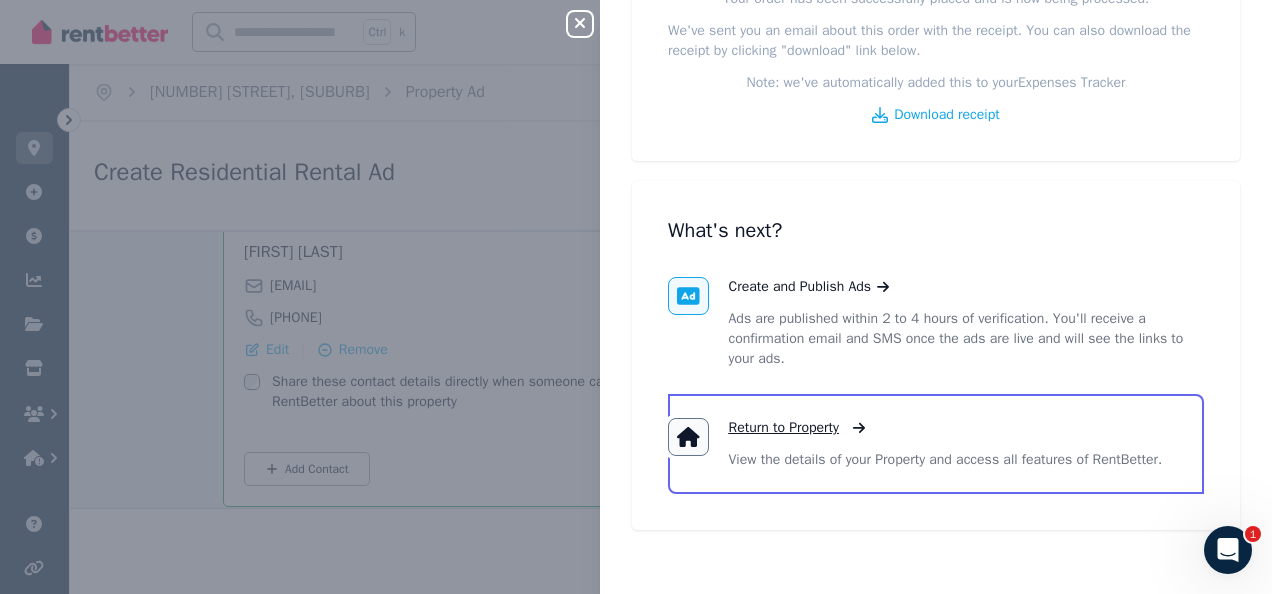 click on "Return to Property" at bounding box center [784, 428] 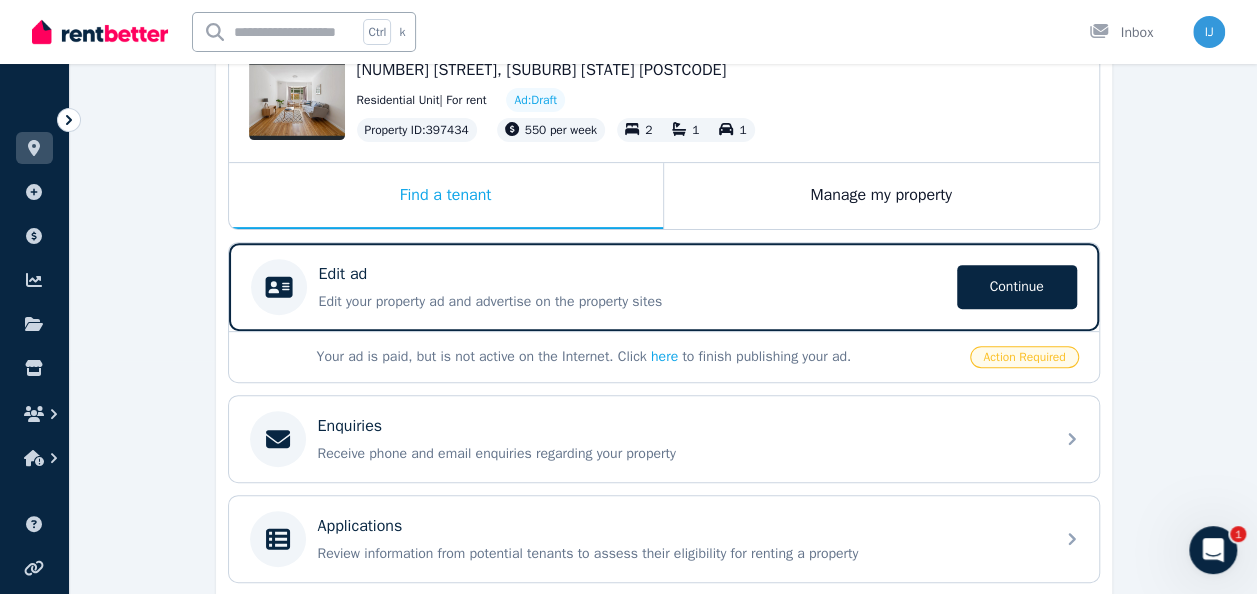 scroll, scrollTop: 0, scrollLeft: 0, axis: both 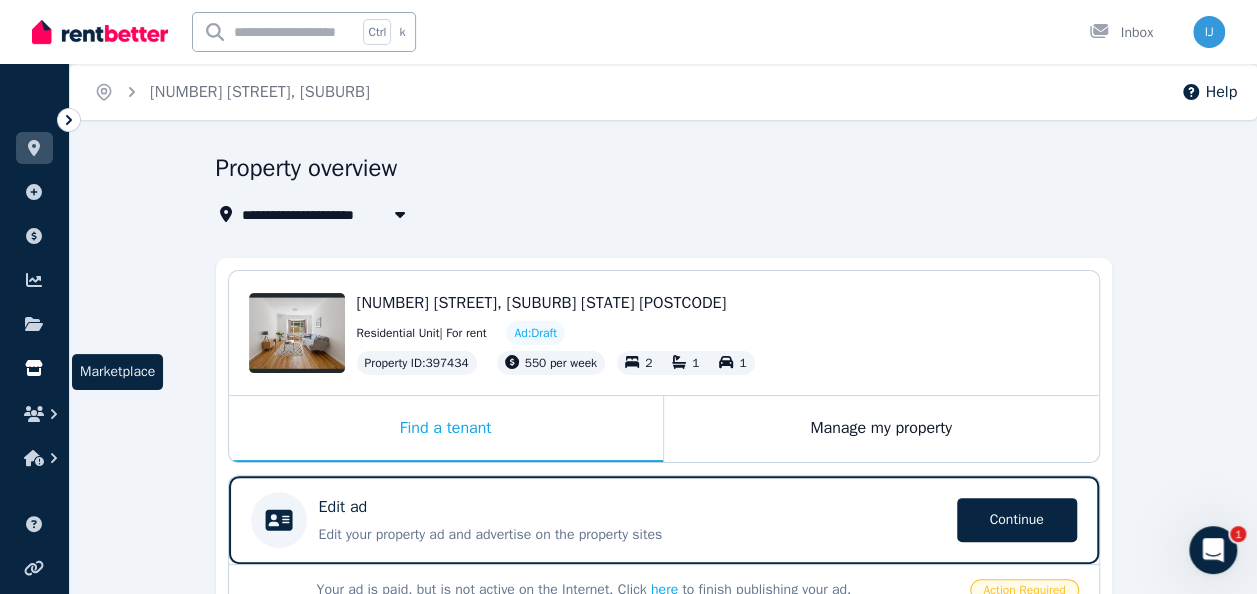 click 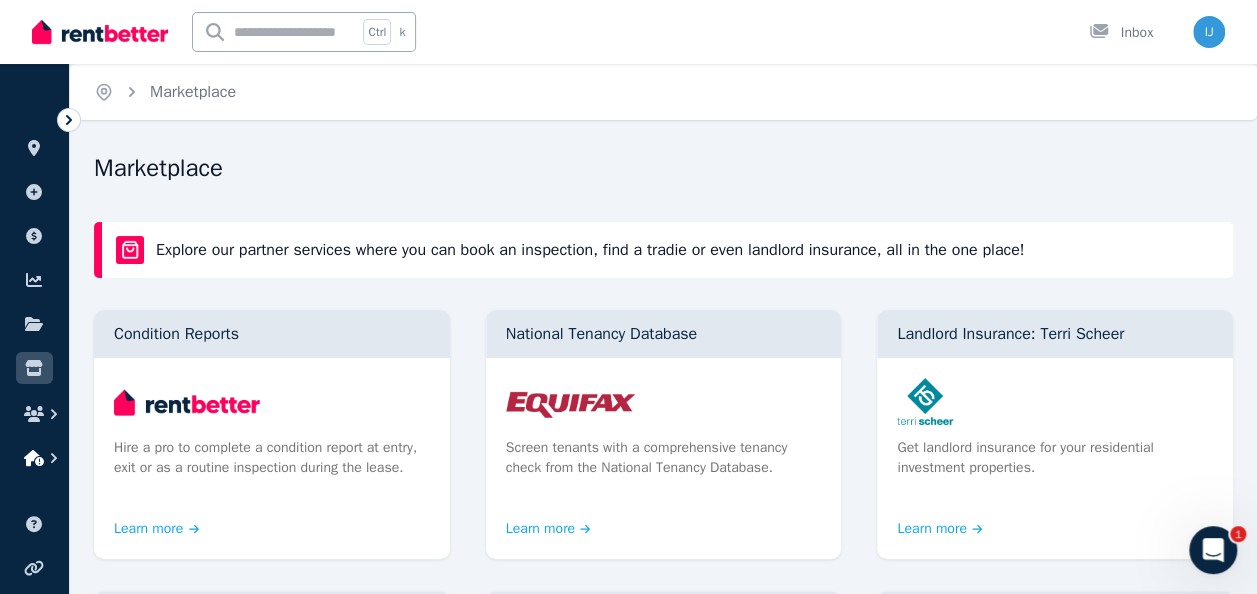 click 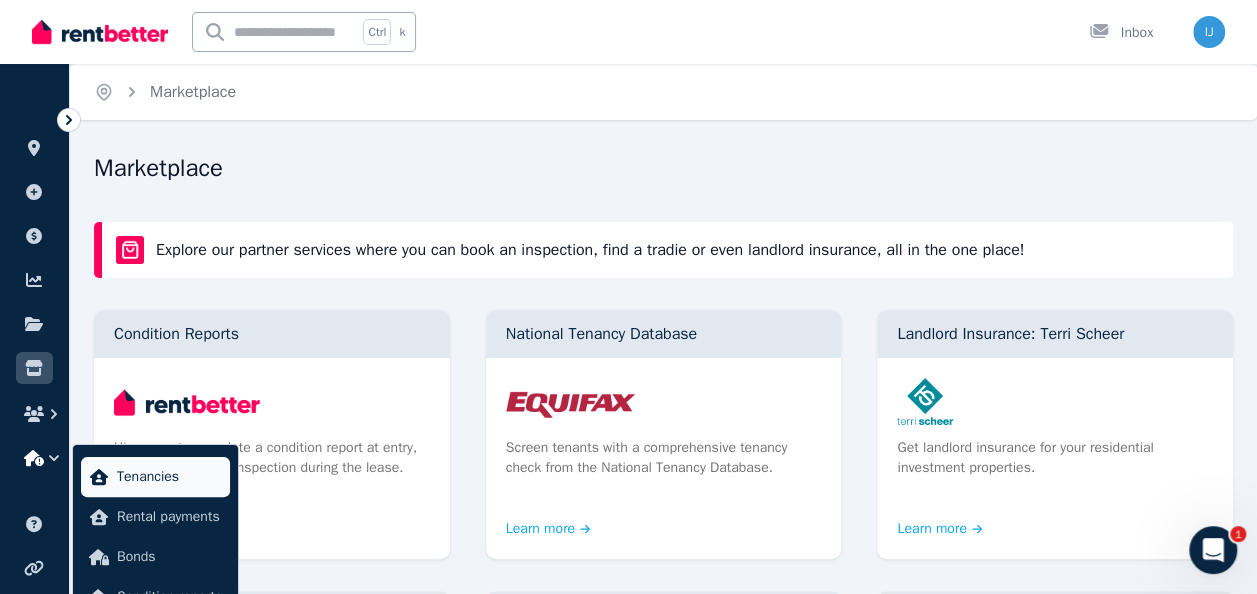 click on "Tenancies" at bounding box center [169, 477] 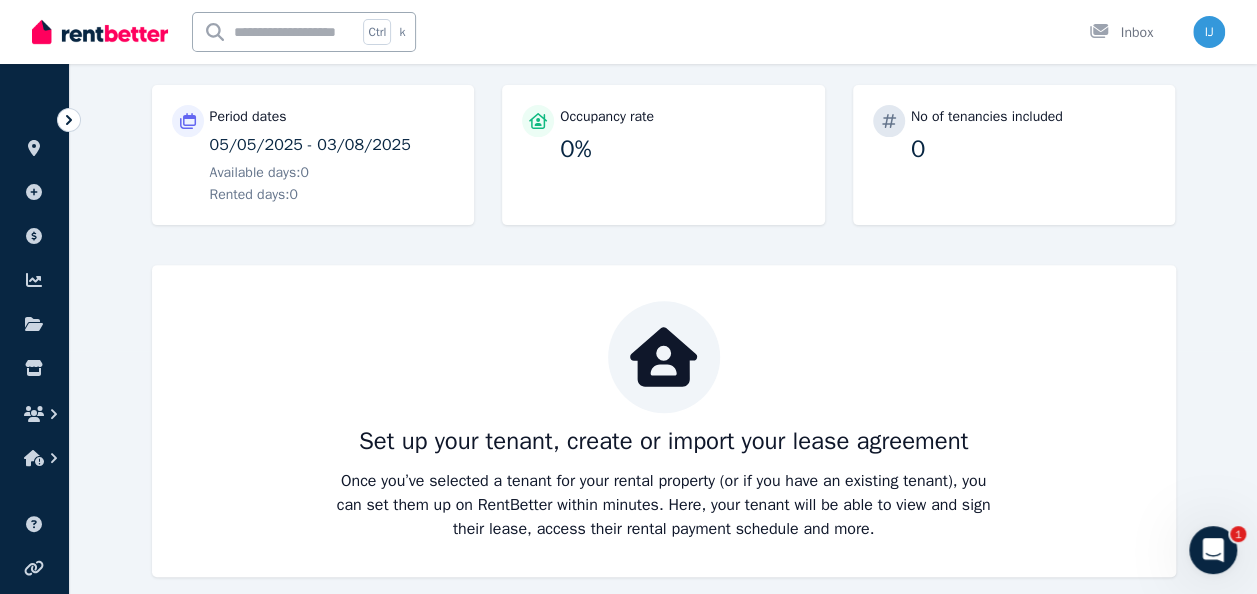 scroll, scrollTop: 261, scrollLeft: 0, axis: vertical 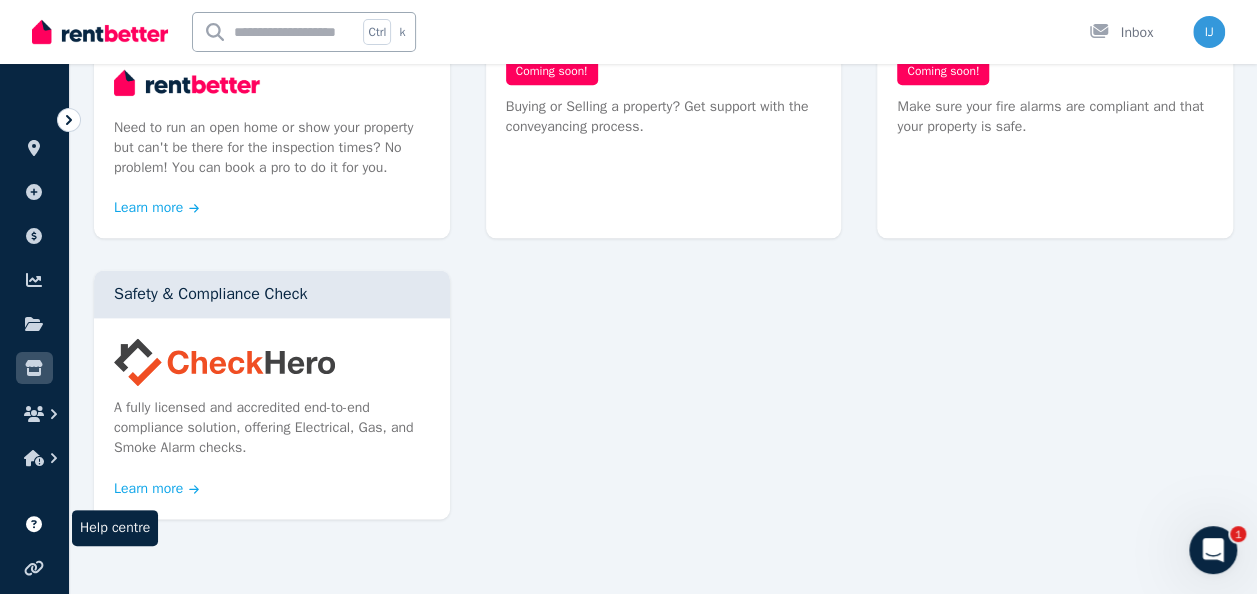 click 